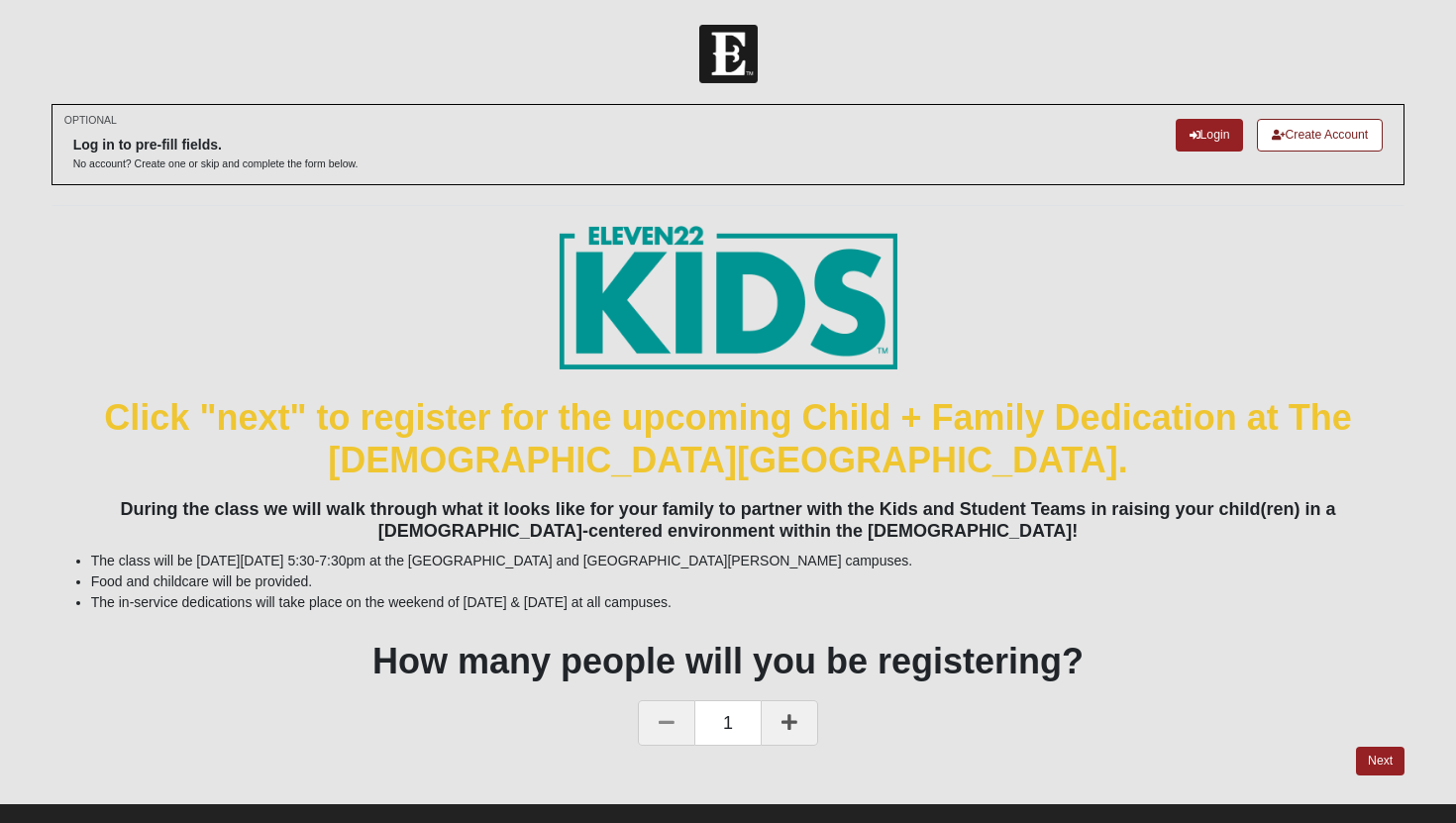 scroll, scrollTop: 32, scrollLeft: 0, axis: vertical 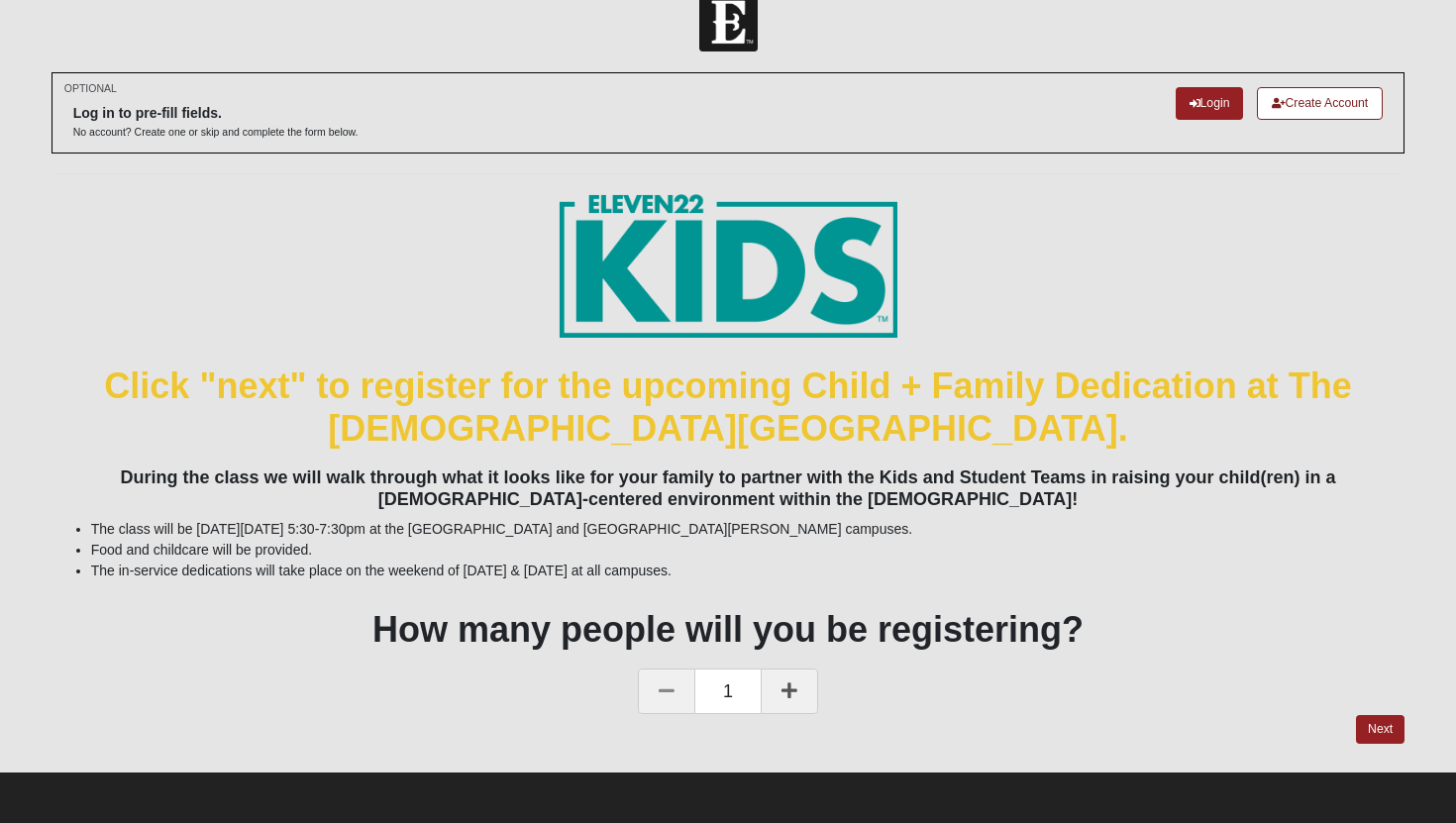 click at bounding box center (789, 691) 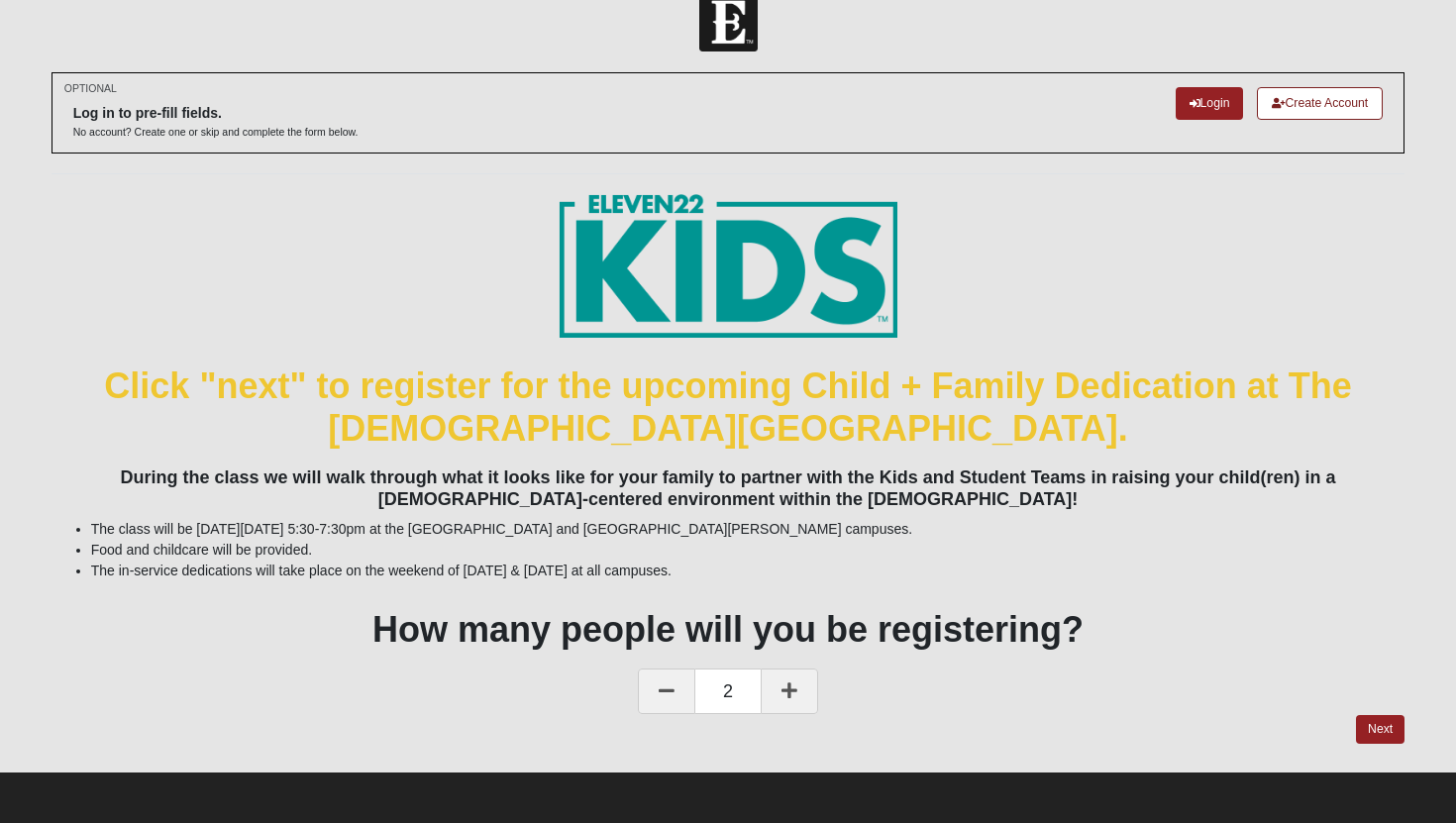 click at bounding box center (789, 691) 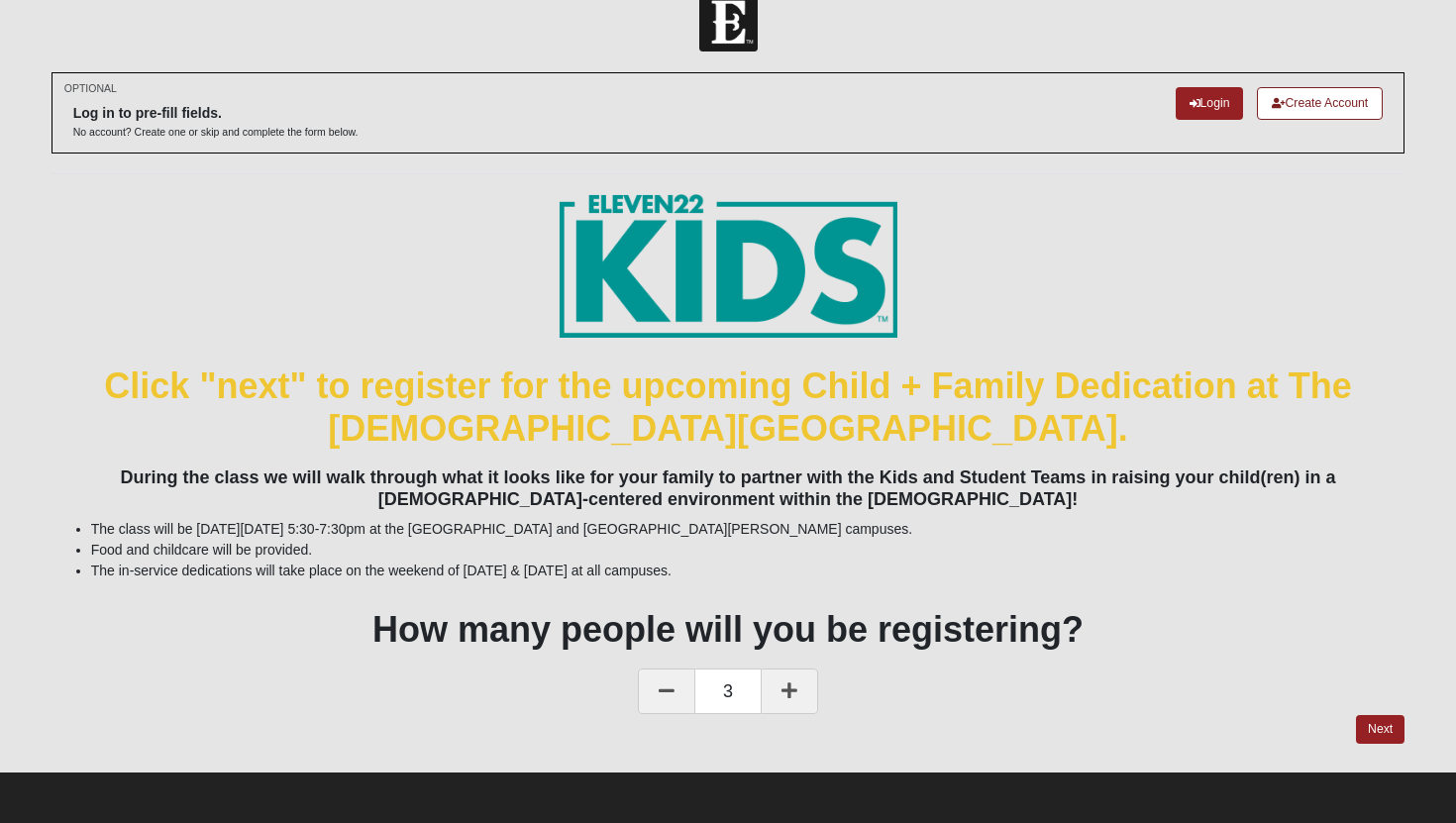 click at bounding box center [789, 691] 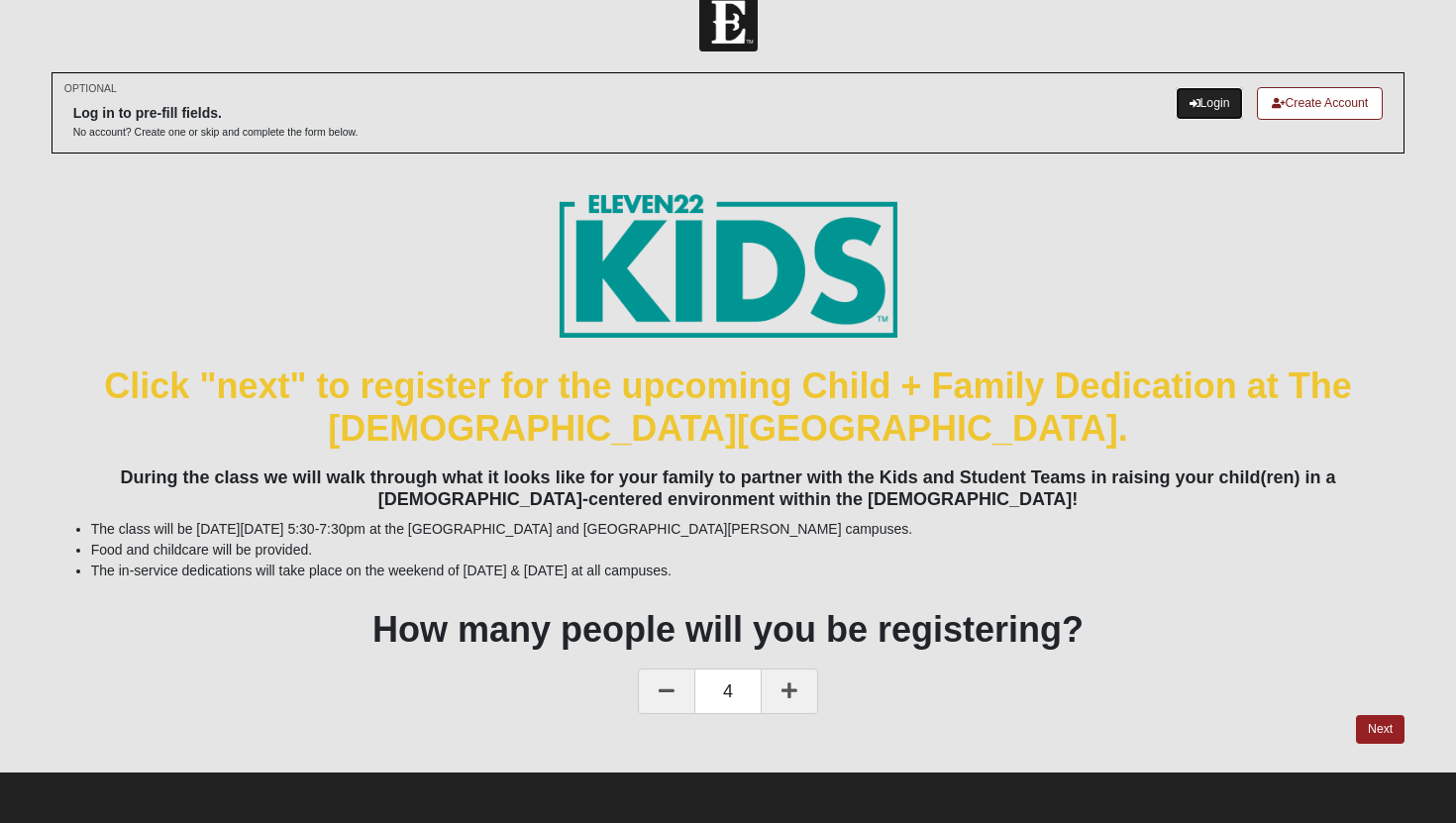 click on "Login" at bounding box center (1209, 103) 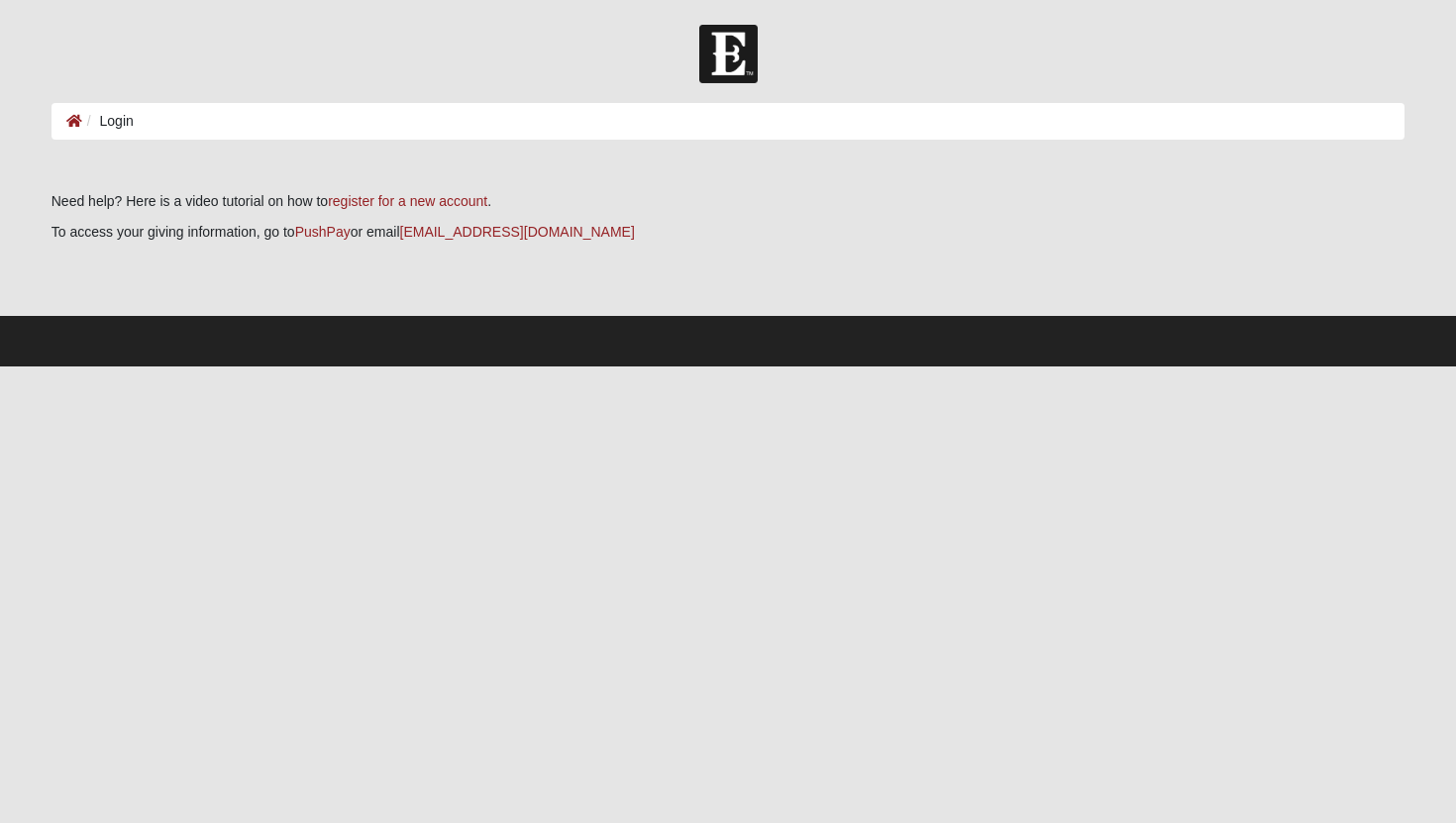 scroll, scrollTop: 0, scrollLeft: 0, axis: both 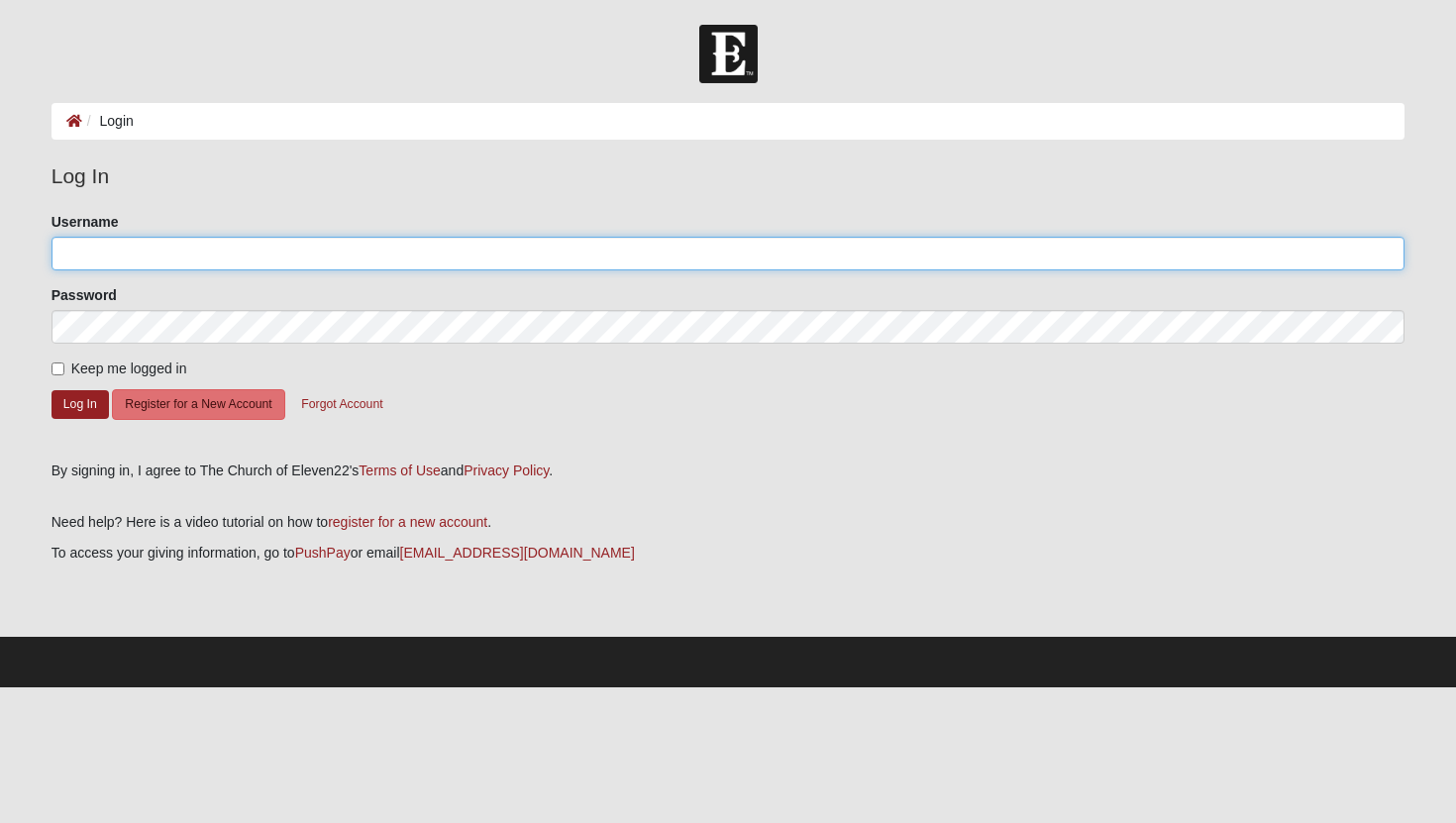 type on "[PERSON_NAME]" 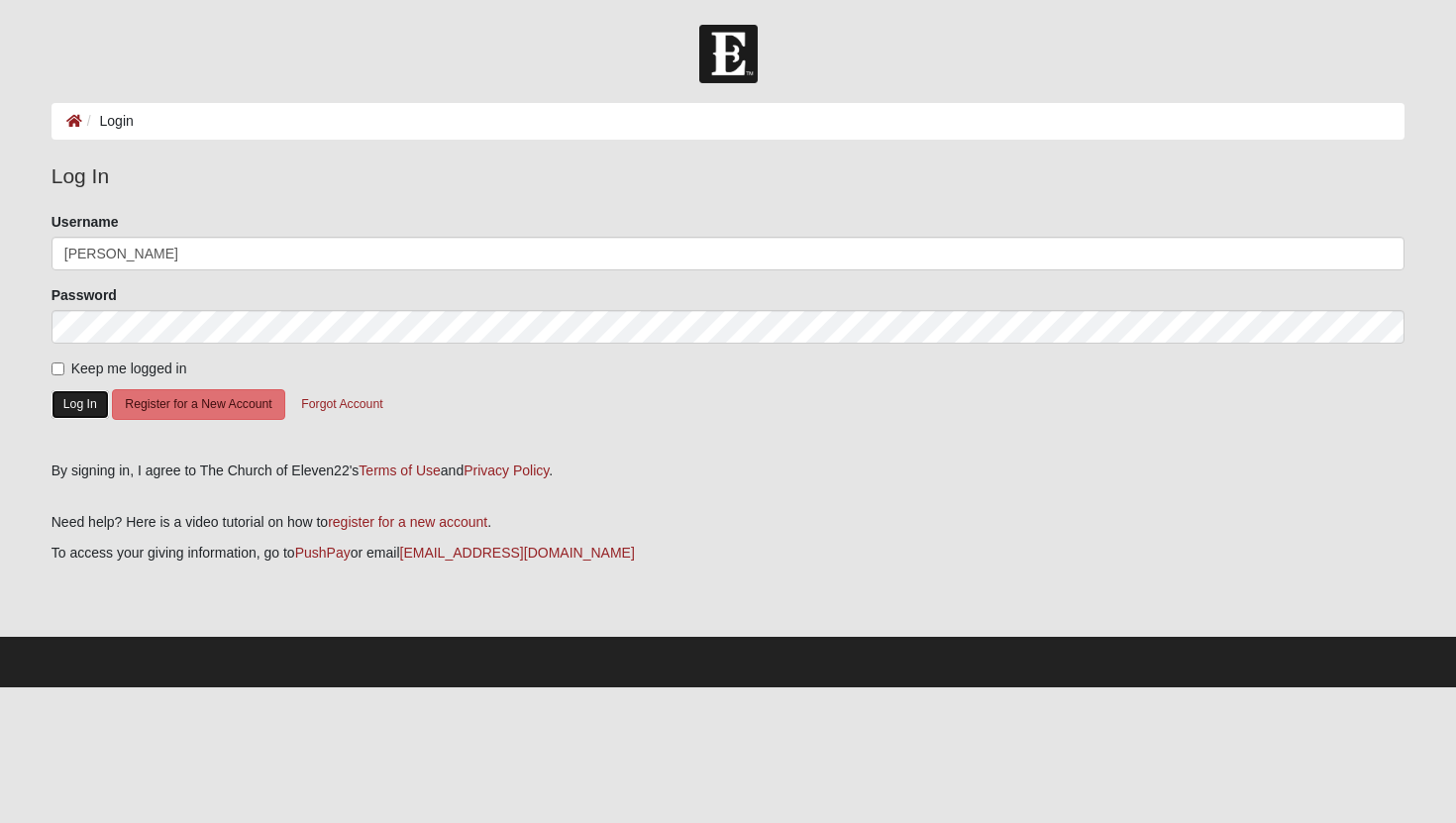 click on "Log In" 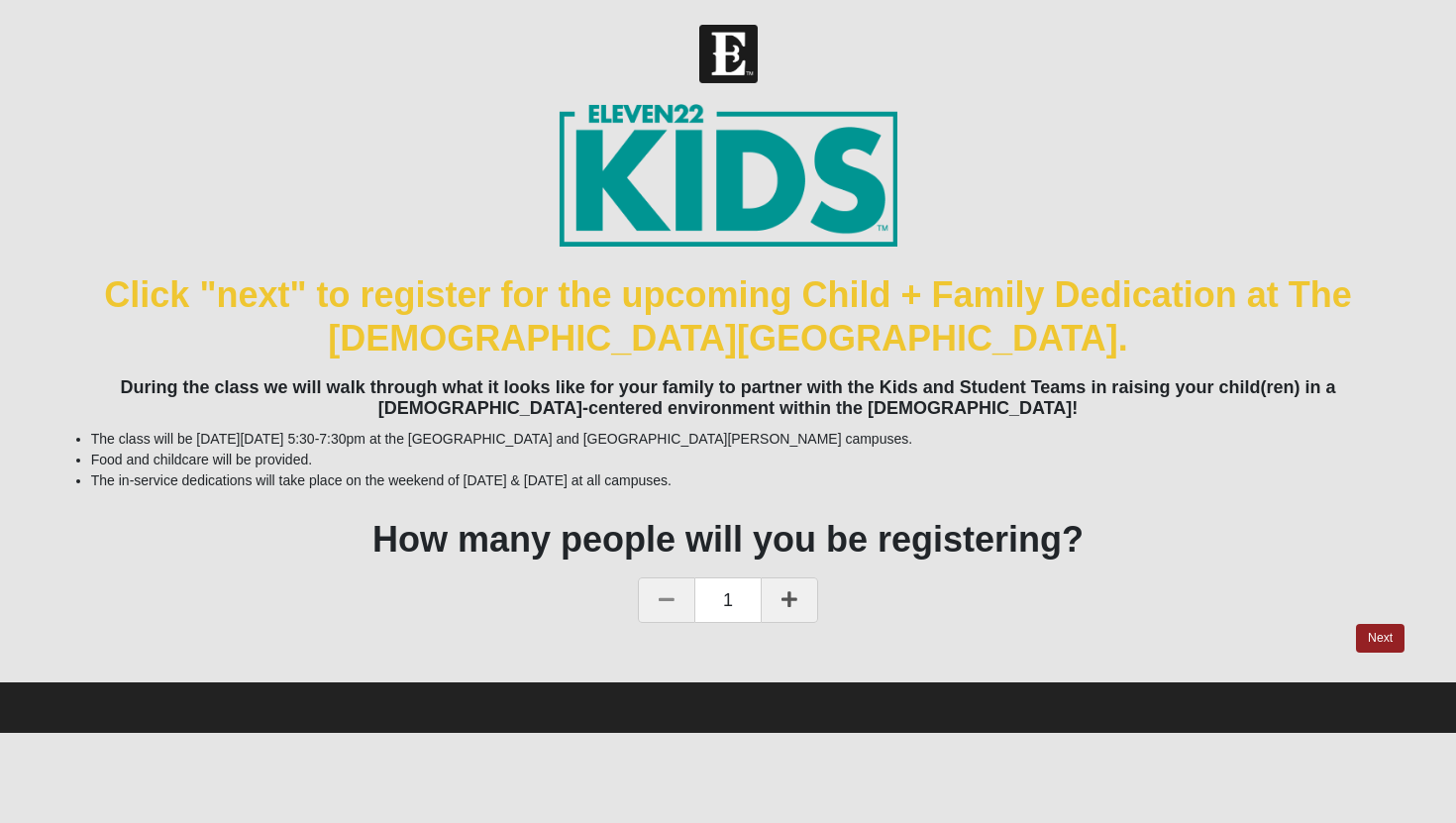 scroll, scrollTop: 0, scrollLeft: 0, axis: both 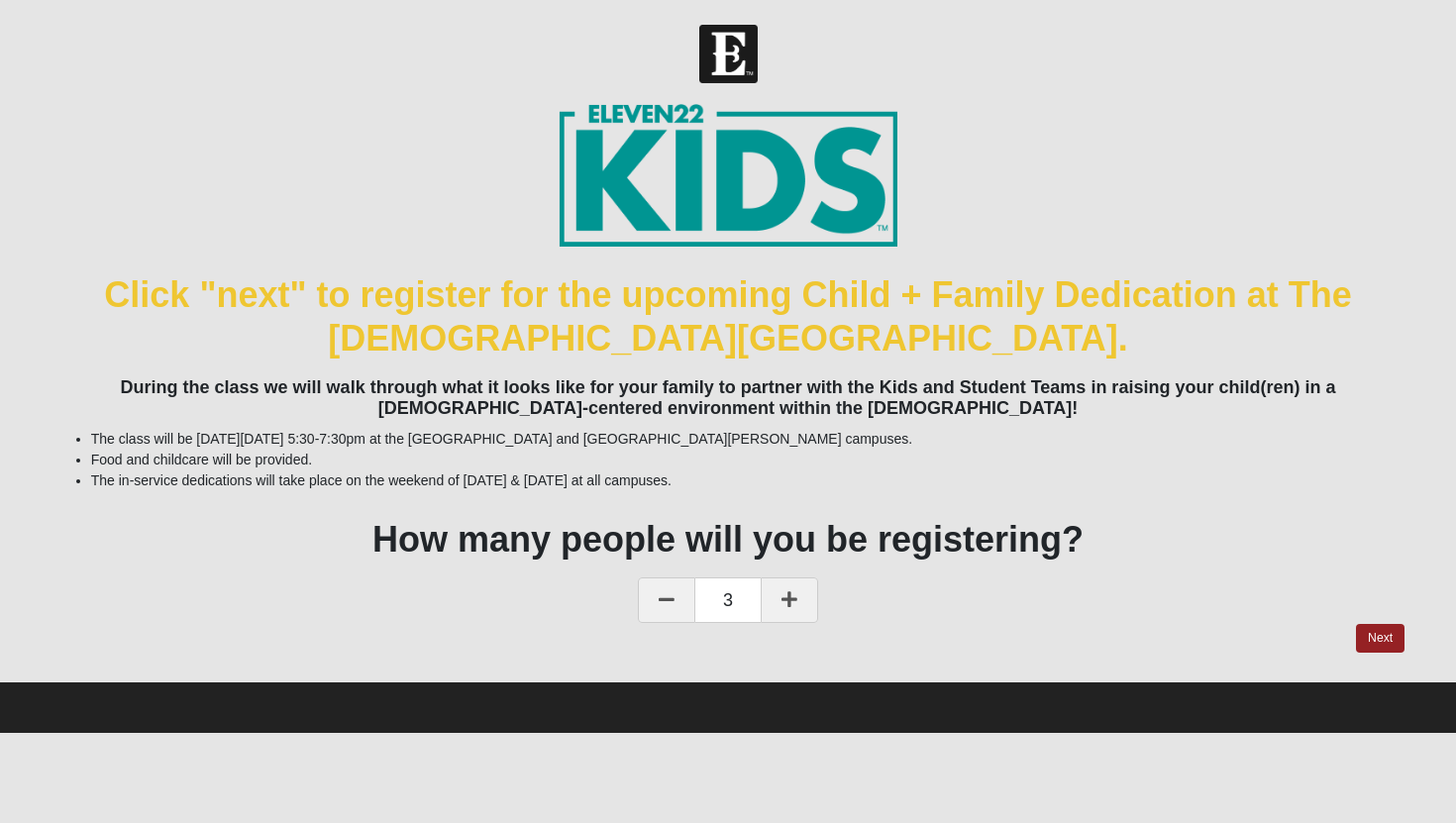 click at bounding box center [789, 599] 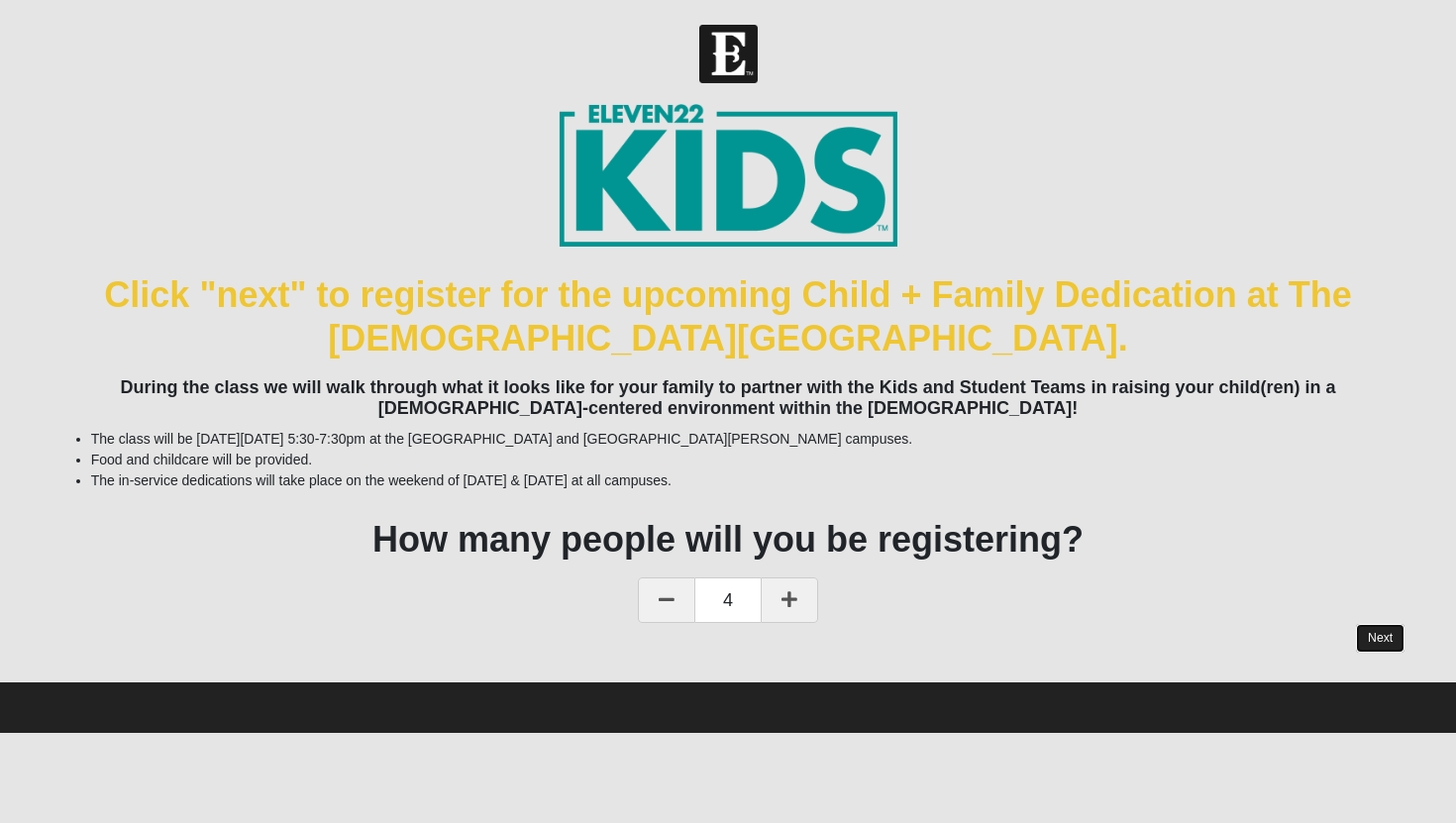 click on "Next" at bounding box center (1380, 638) 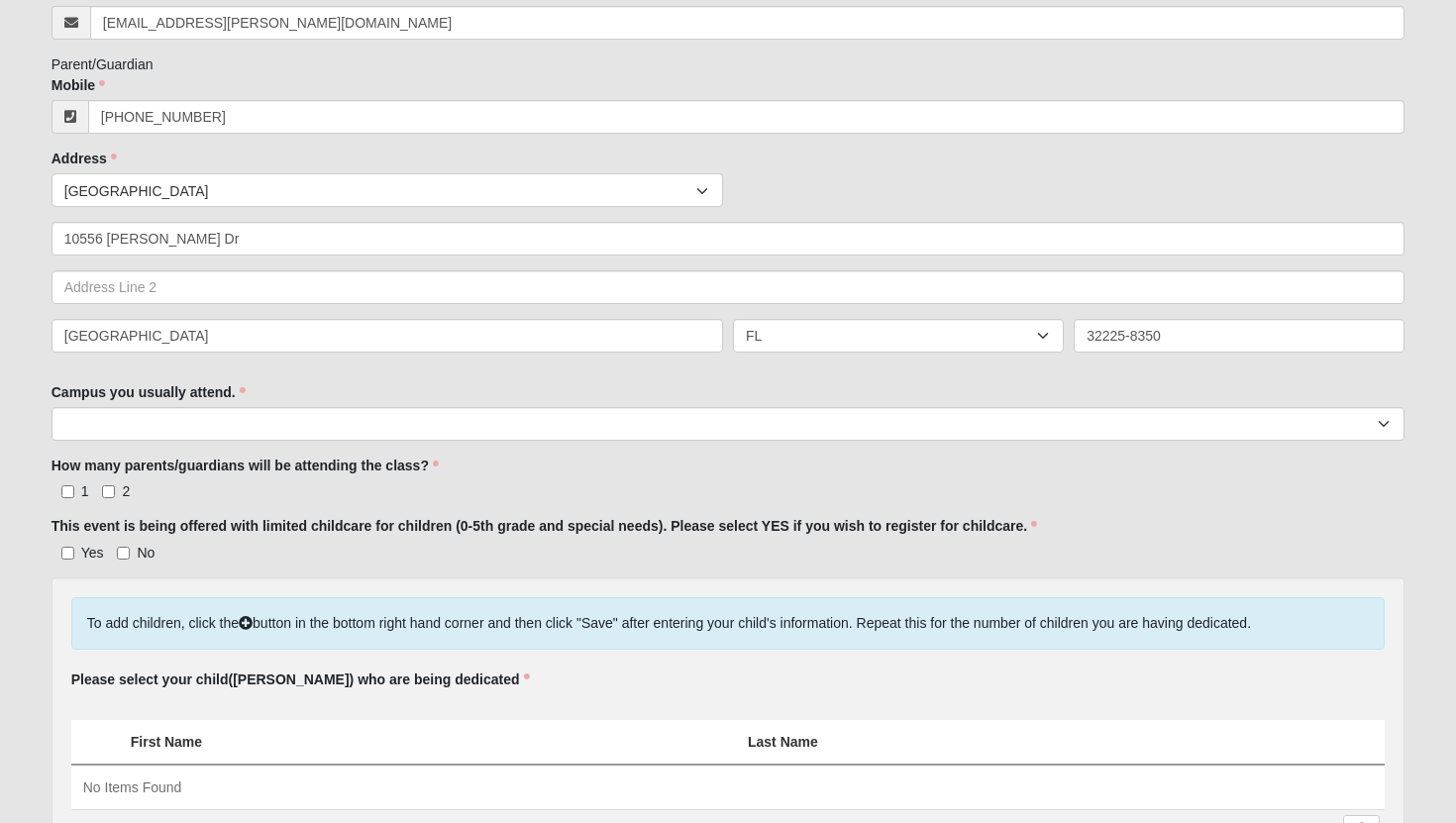 scroll, scrollTop: 543, scrollLeft: 0, axis: vertical 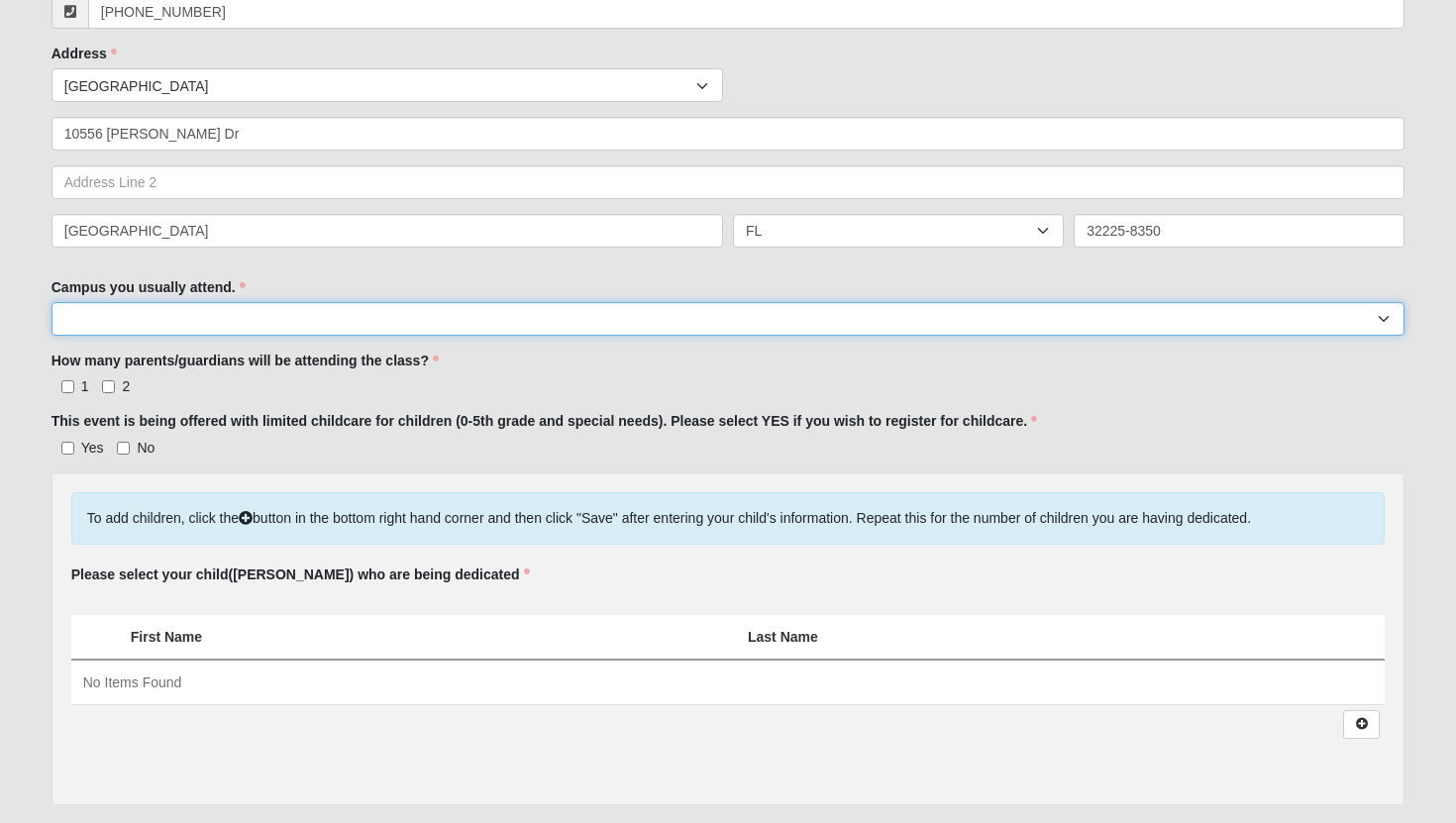 click on "Arlington
Baymeadows
Eleven22 Online
Fleming Island
Jesup
Mandarin
North Jax
Orange Park
Outpost
Palatka (Coming Soon)
Ponte Vedra
San Pablo
St. Johns
St. Augustine (Coming Soon)
Wildlight
NONE" at bounding box center [728, 319] 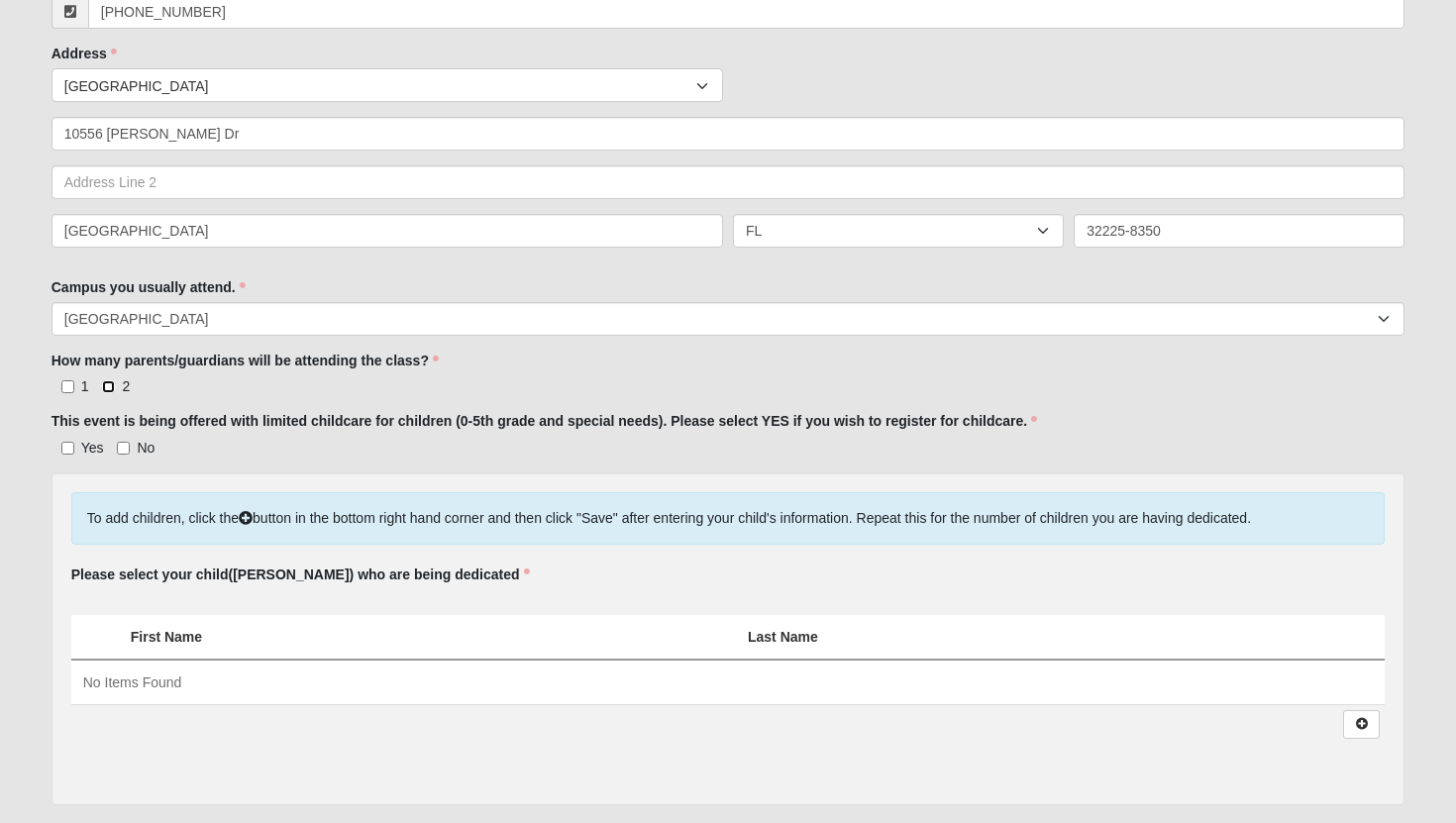 click on "2" at bounding box center (108, 386) 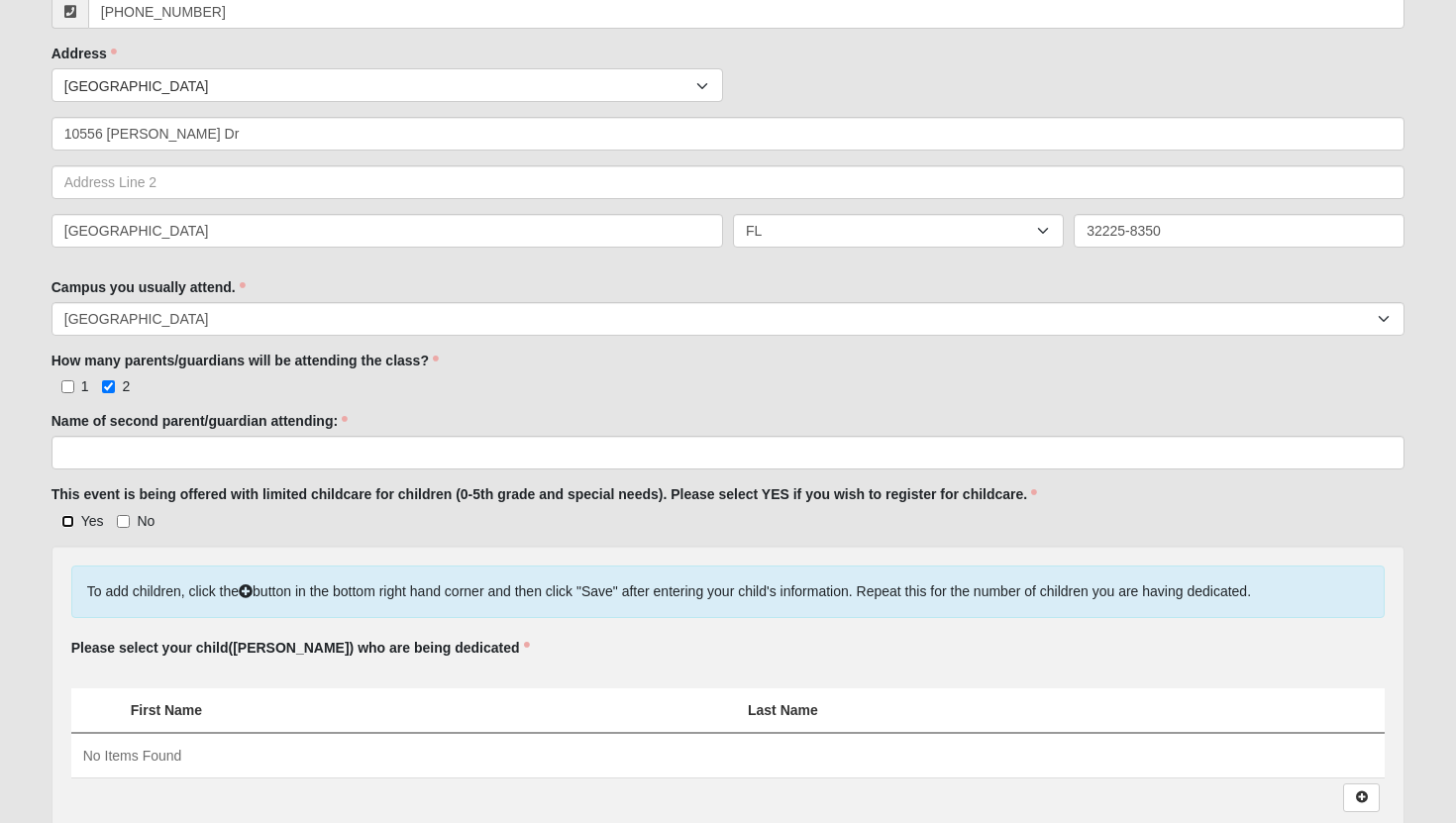 click on "Yes" at bounding box center [67, 521] 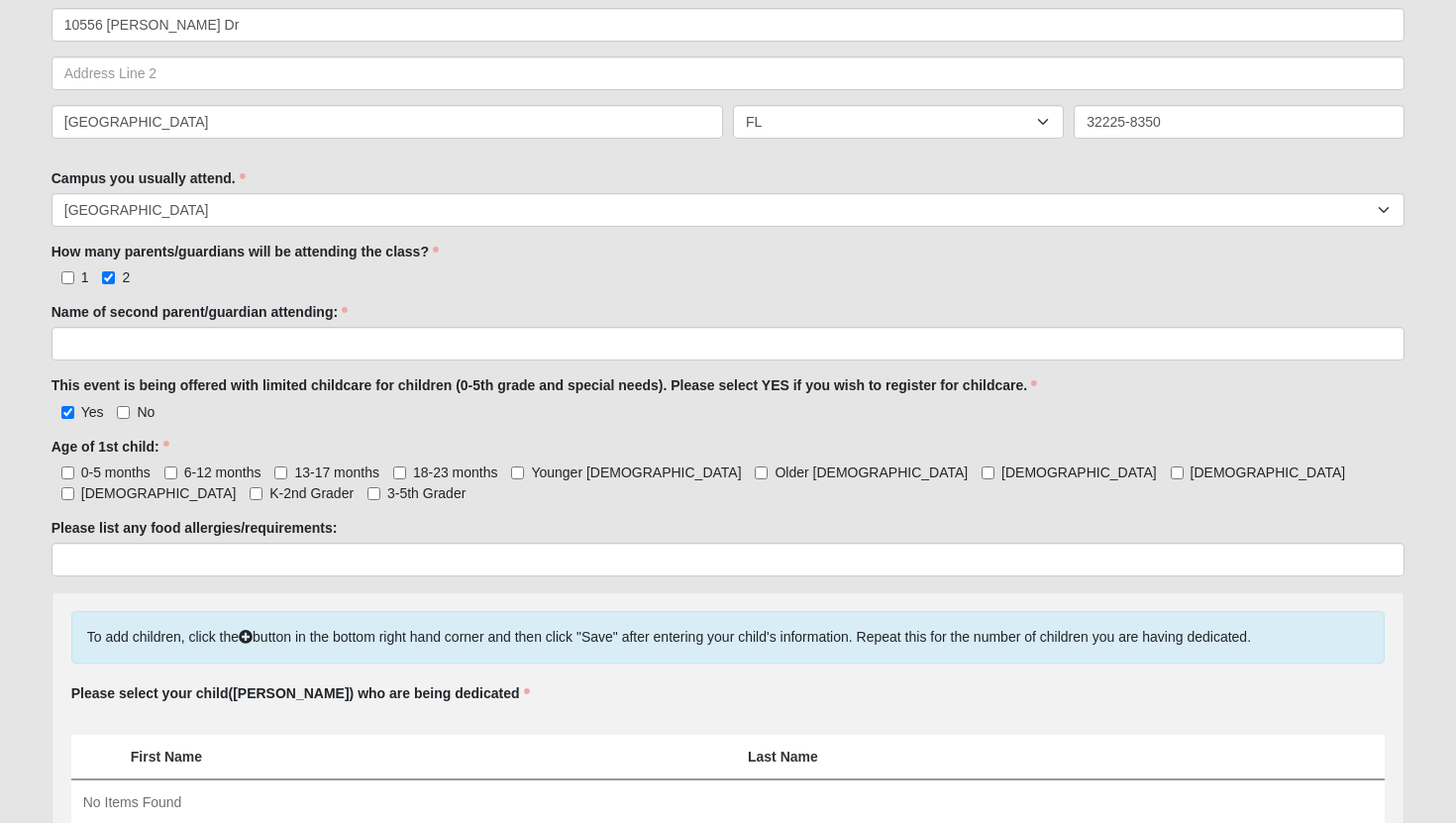 scroll, scrollTop: 665, scrollLeft: 0, axis: vertical 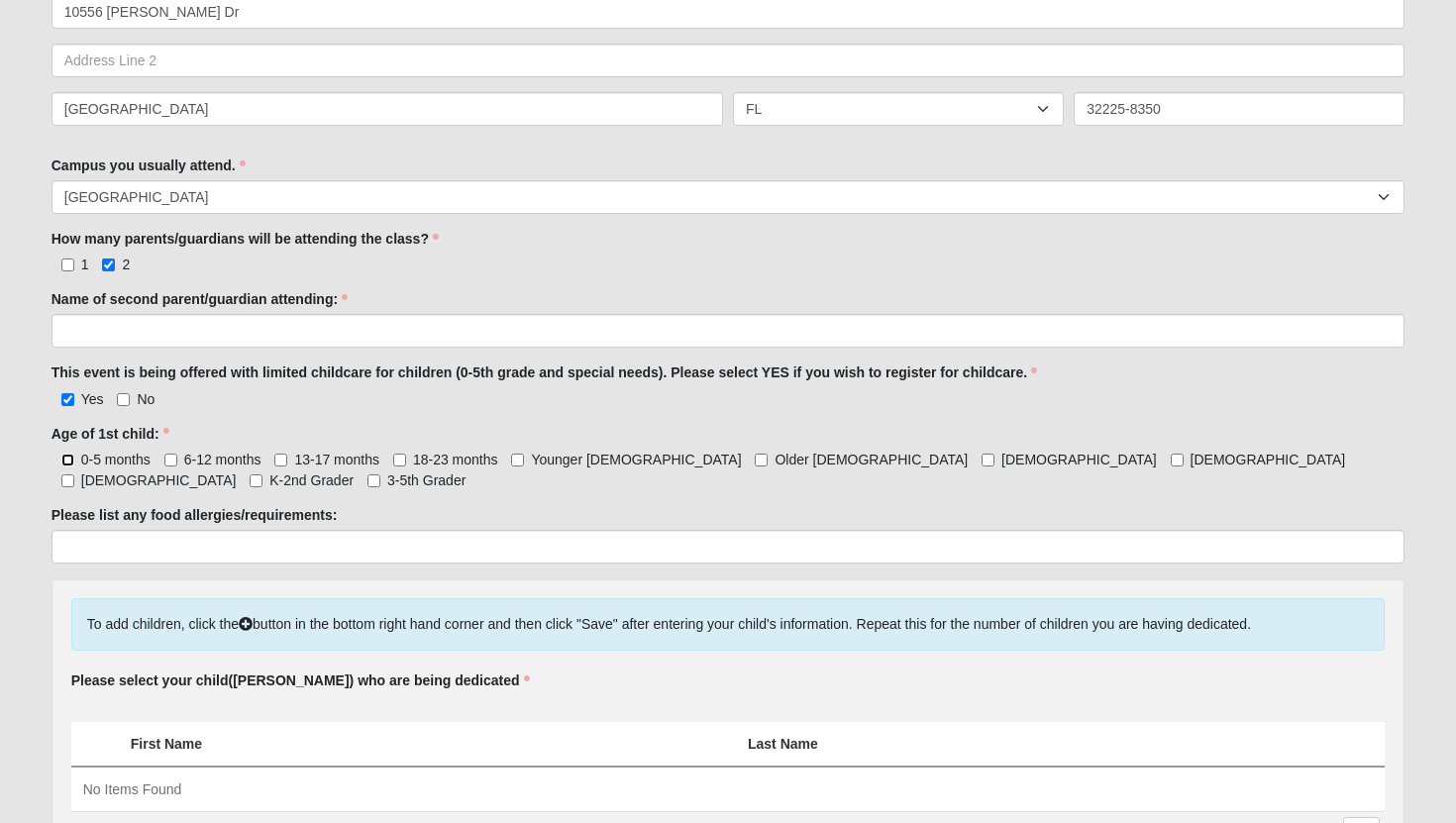 click on "0-5 months" at bounding box center (67, 460) 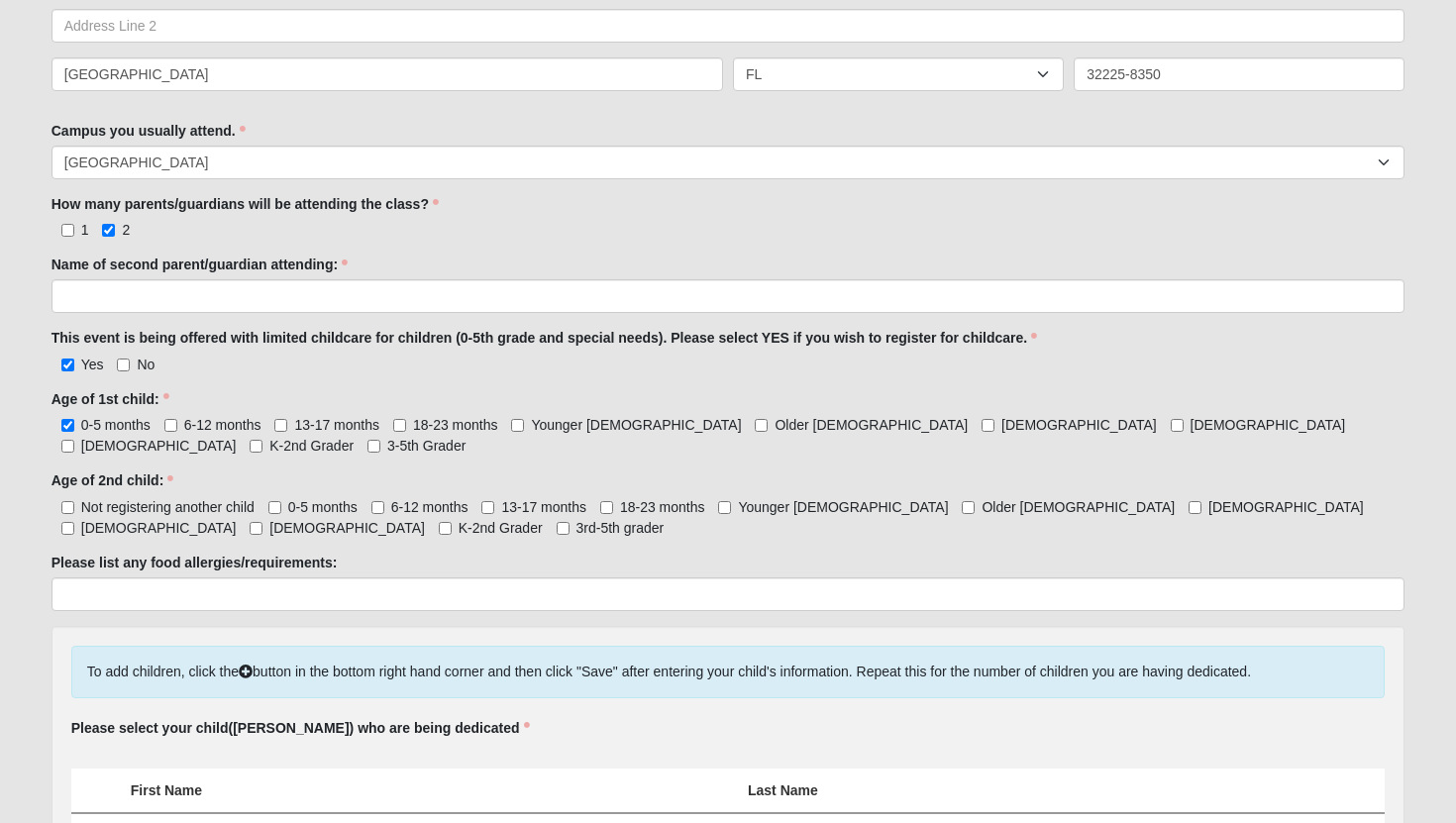 scroll, scrollTop: 704, scrollLeft: 0, axis: vertical 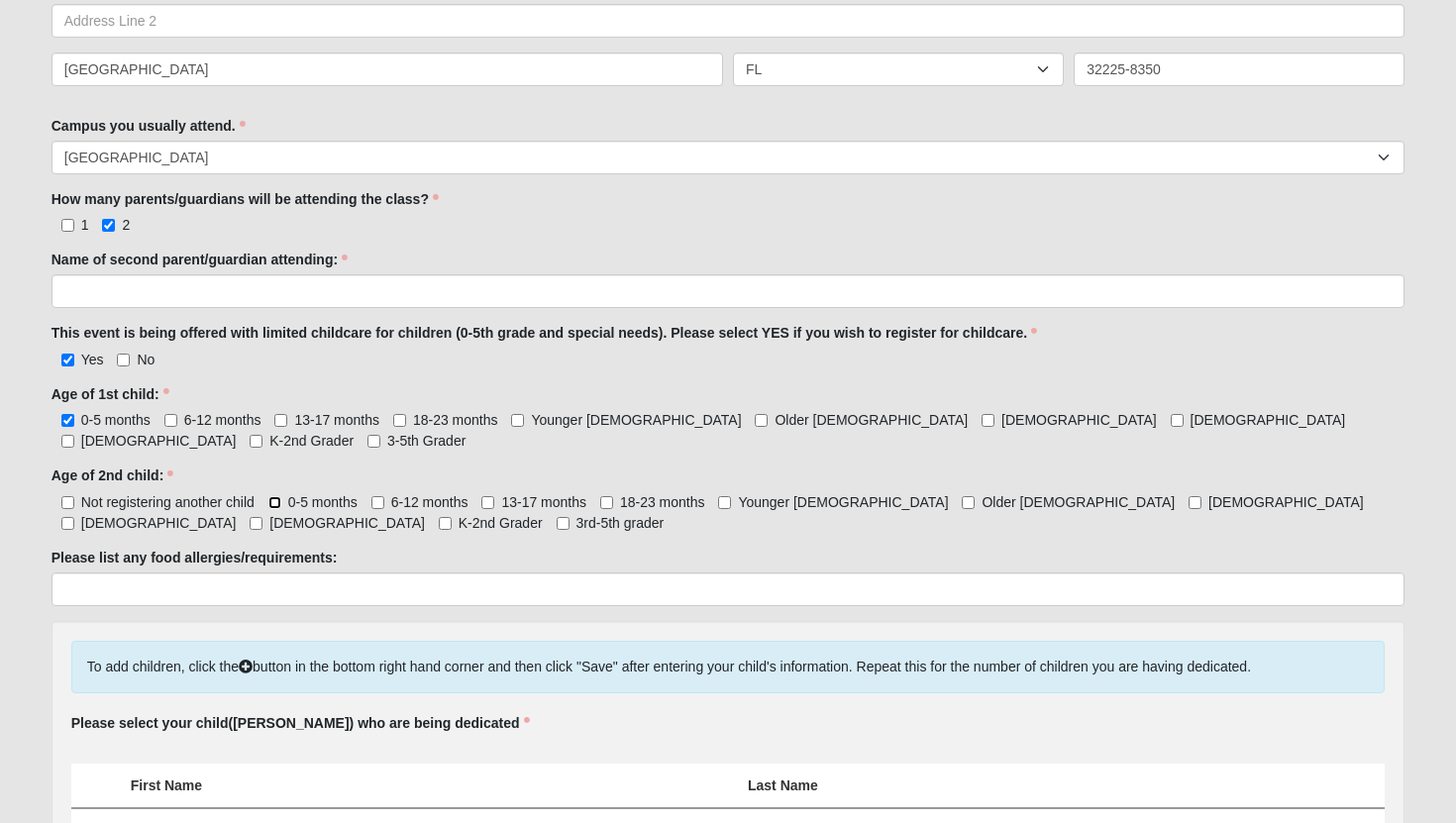 click on "0-5 months" at bounding box center (274, 502) 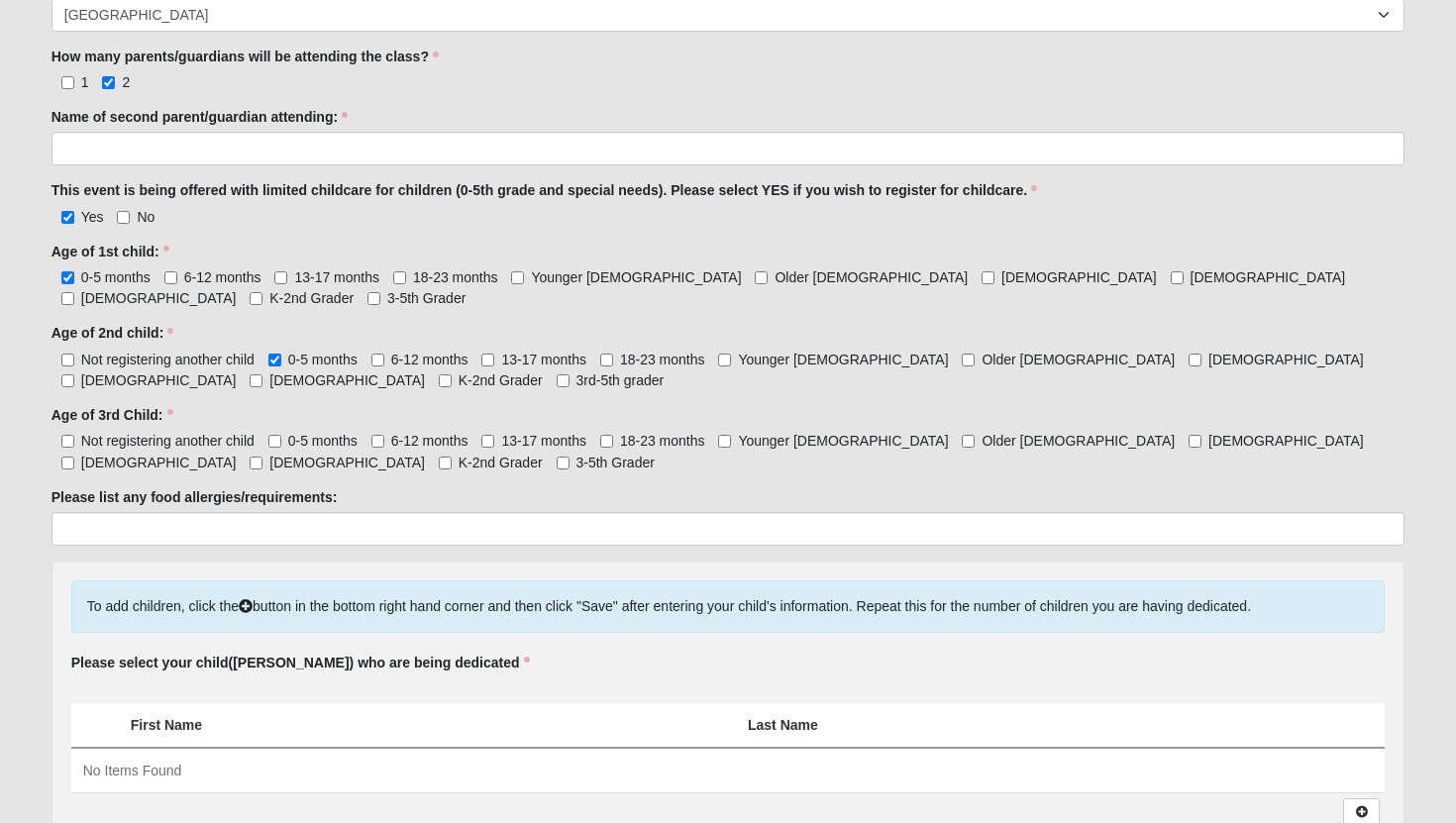 scroll, scrollTop: 857, scrollLeft: 0, axis: vertical 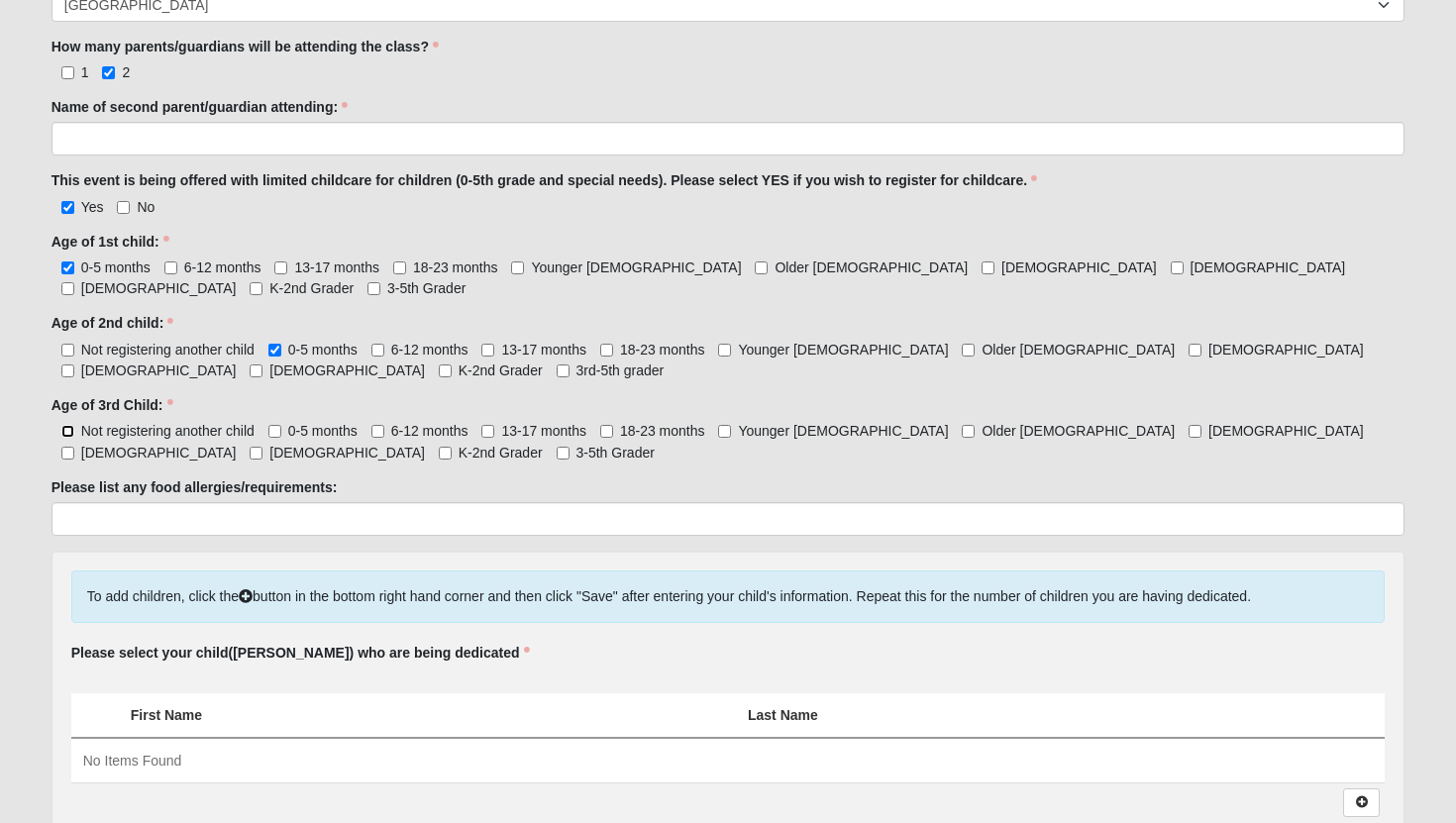 click on "Not registering another child" at bounding box center (67, 431) 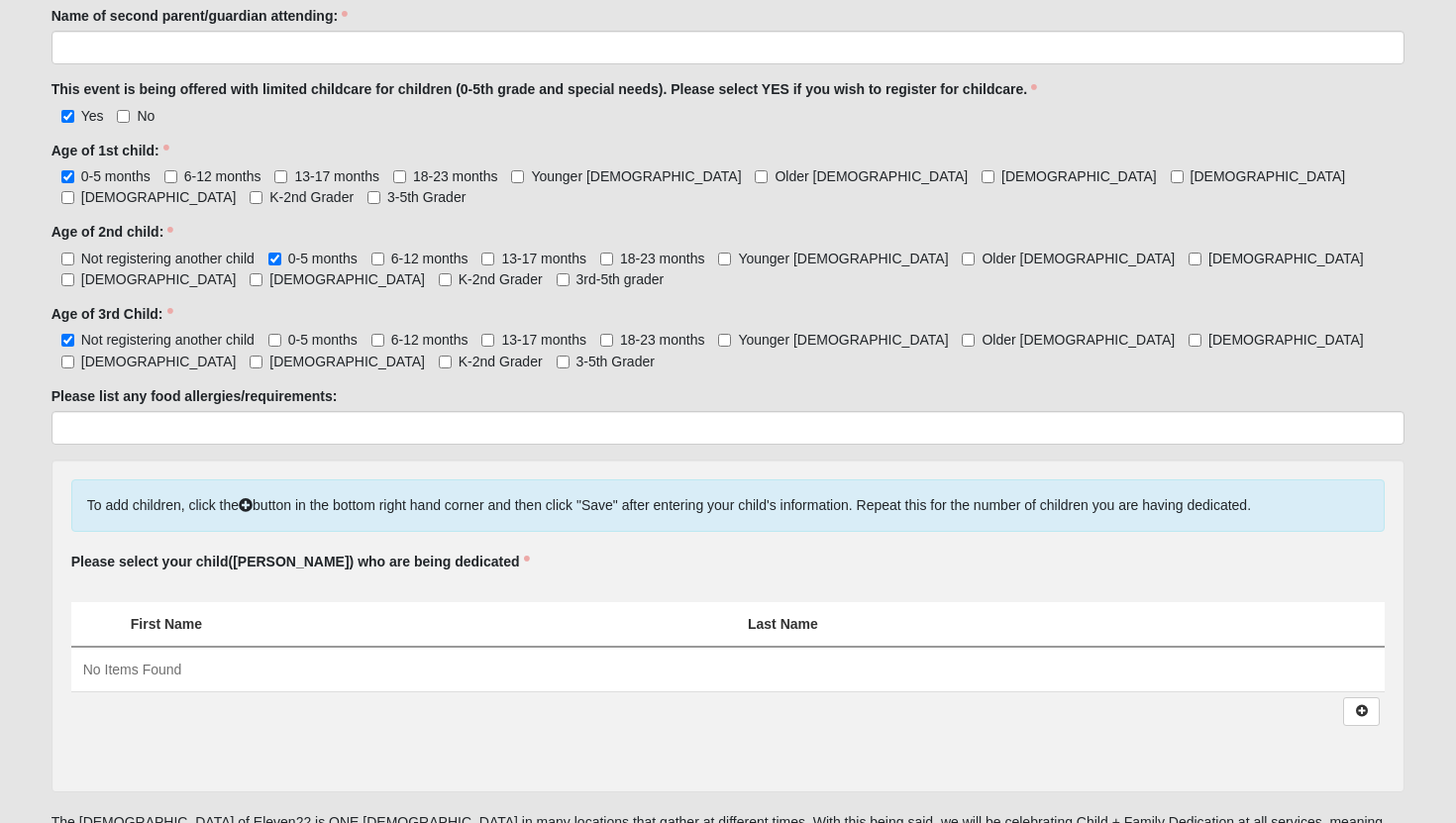 scroll, scrollTop: 950, scrollLeft: 0, axis: vertical 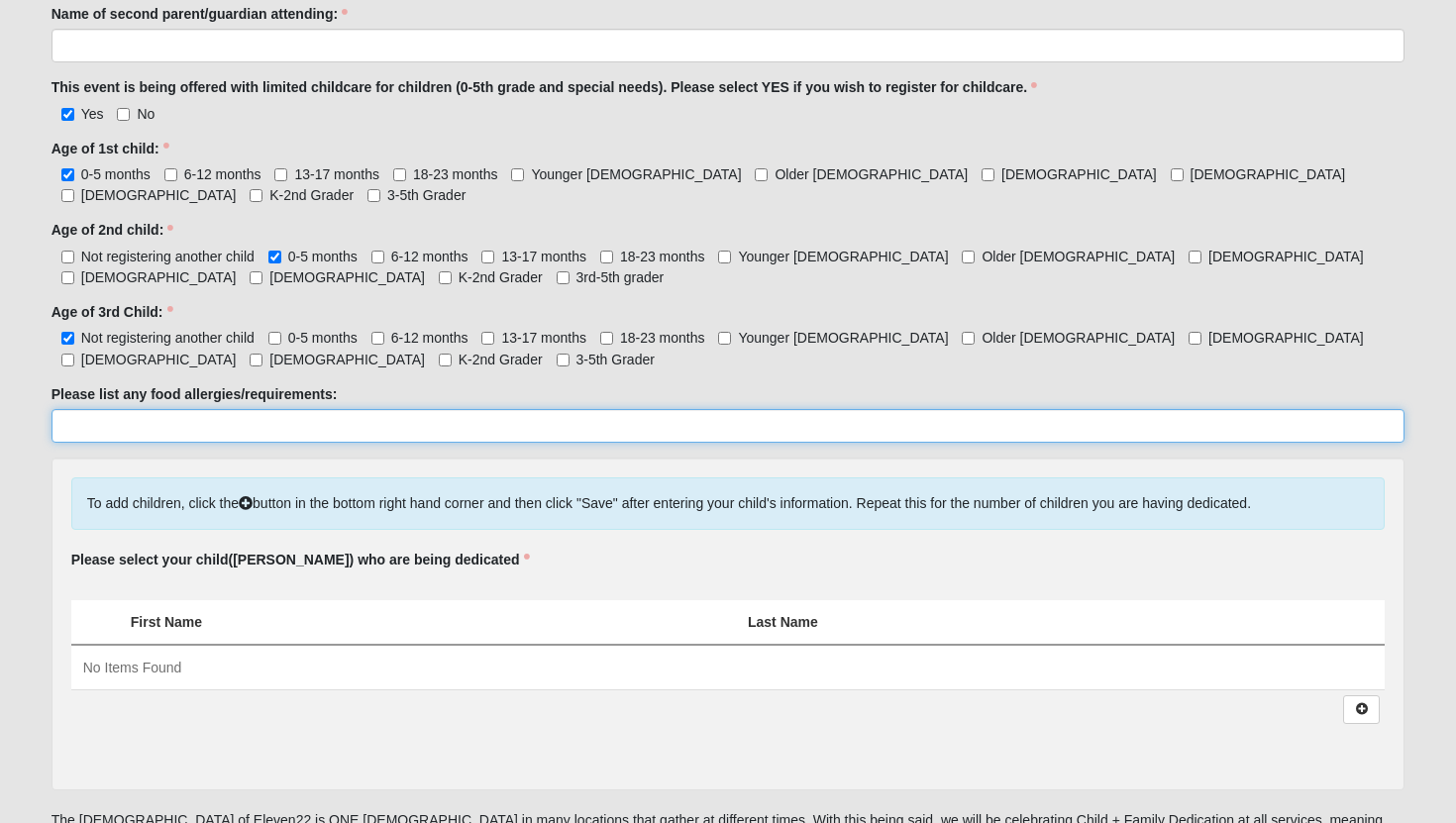click on "Please list any food allergies/requirements:" at bounding box center [728, 426] 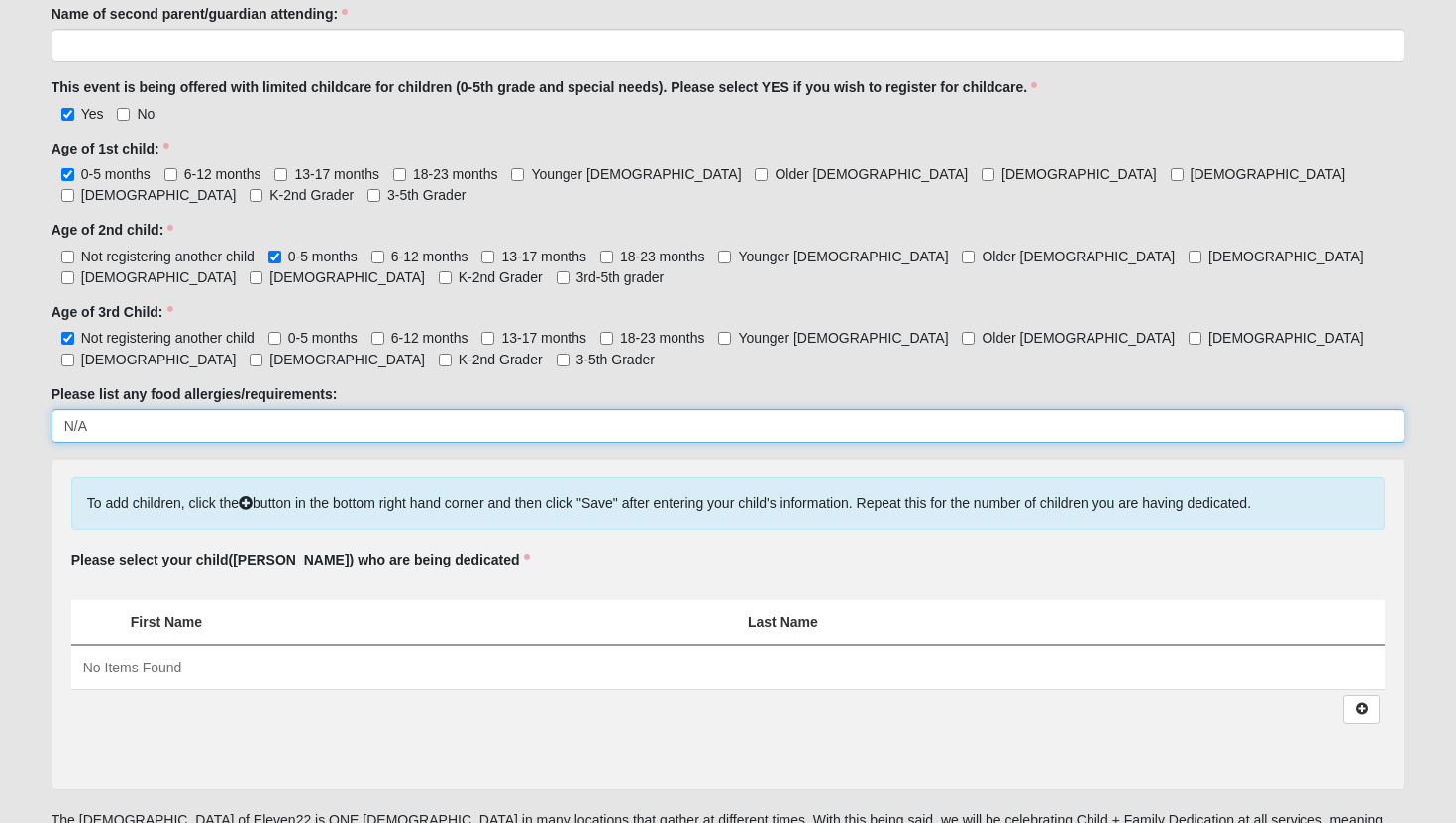 type on "N/A" 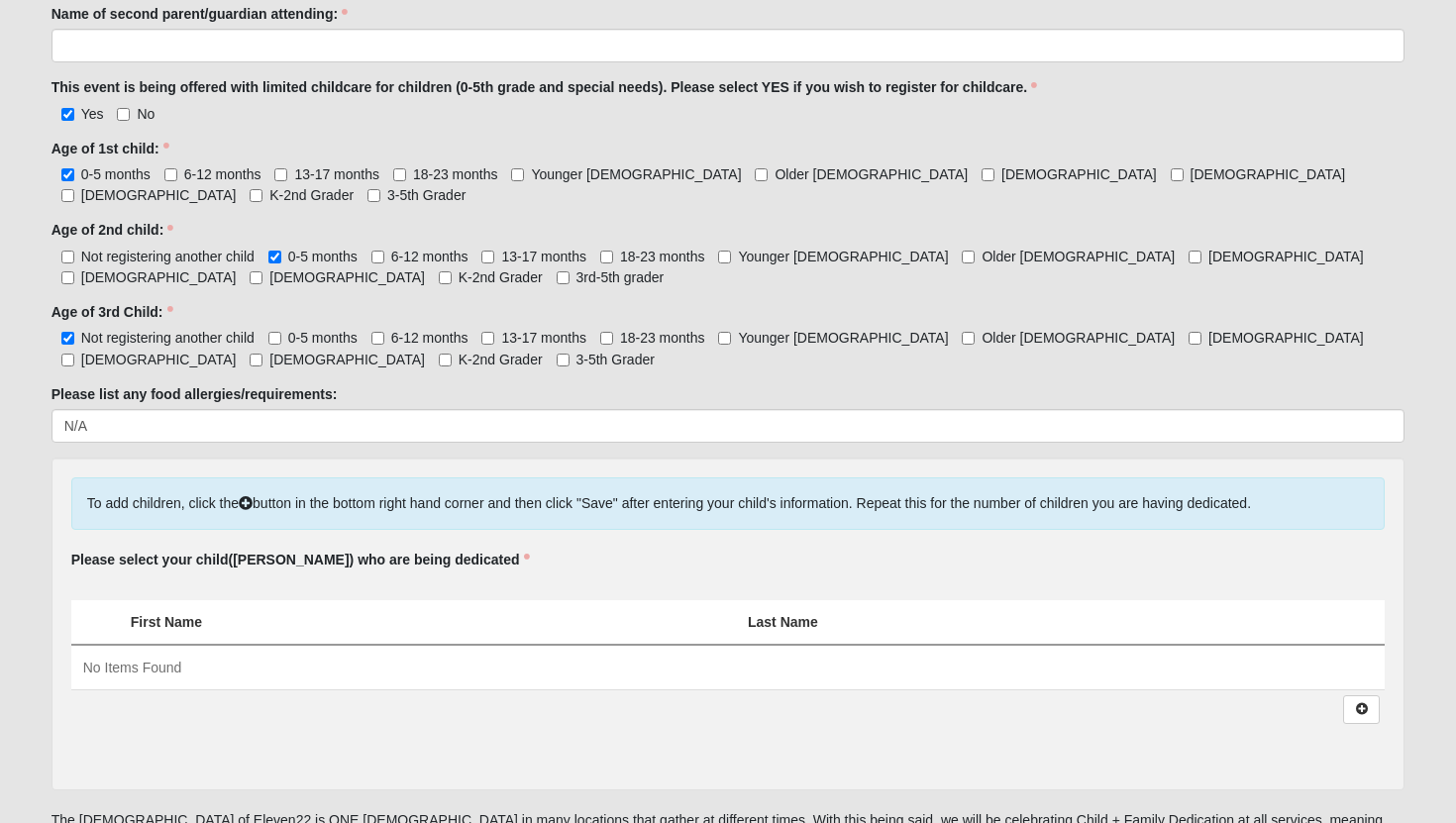 click on "Hello Hannah
My Account
Log Out
Child + Family Dedication - Fall 2025
Events Child + Family Dedication - Fall 2025
Error" at bounding box center (728, 190) 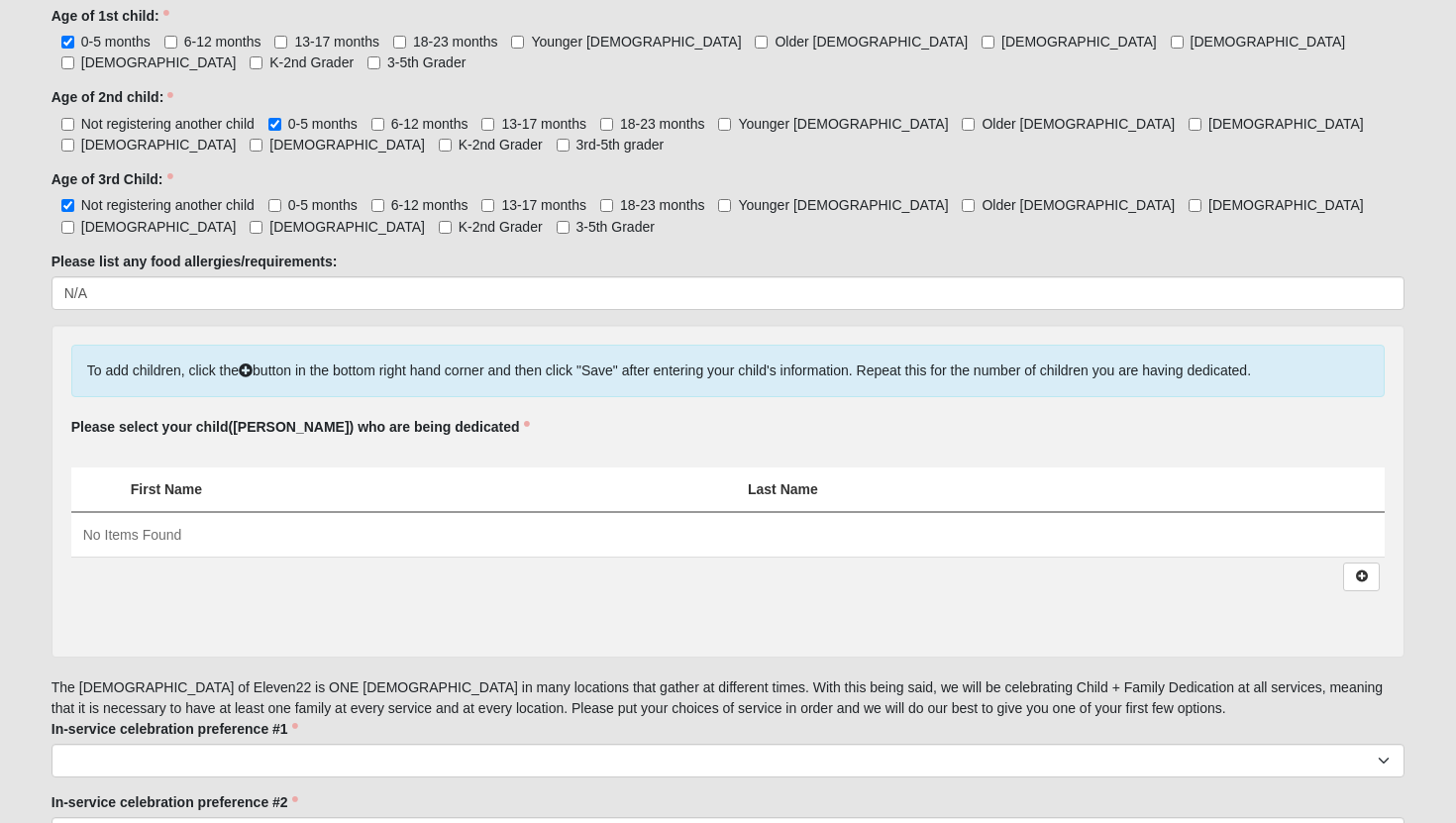 scroll, scrollTop: 1099, scrollLeft: 0, axis: vertical 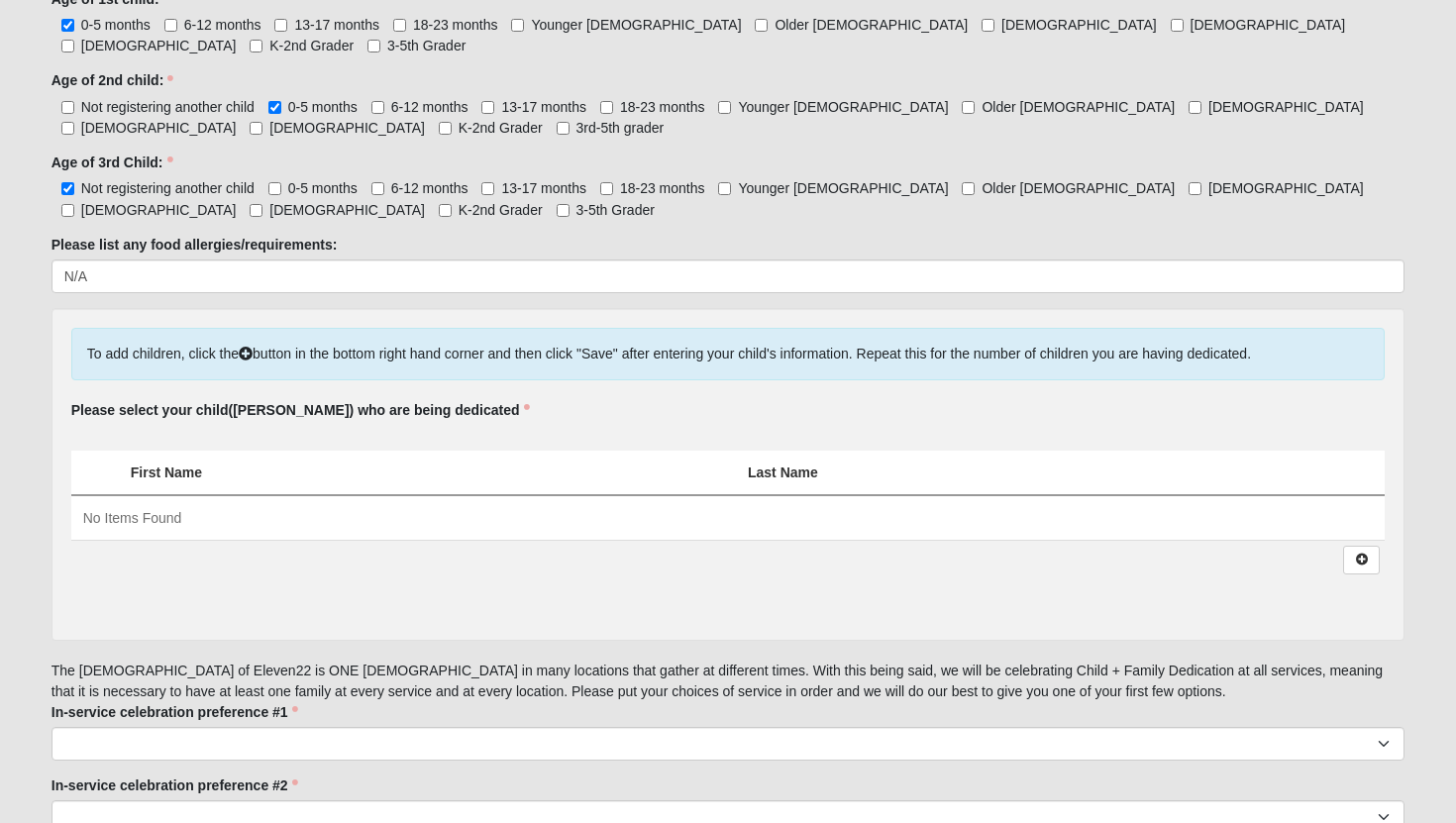 click on "First Name" at bounding box center (427, 472) 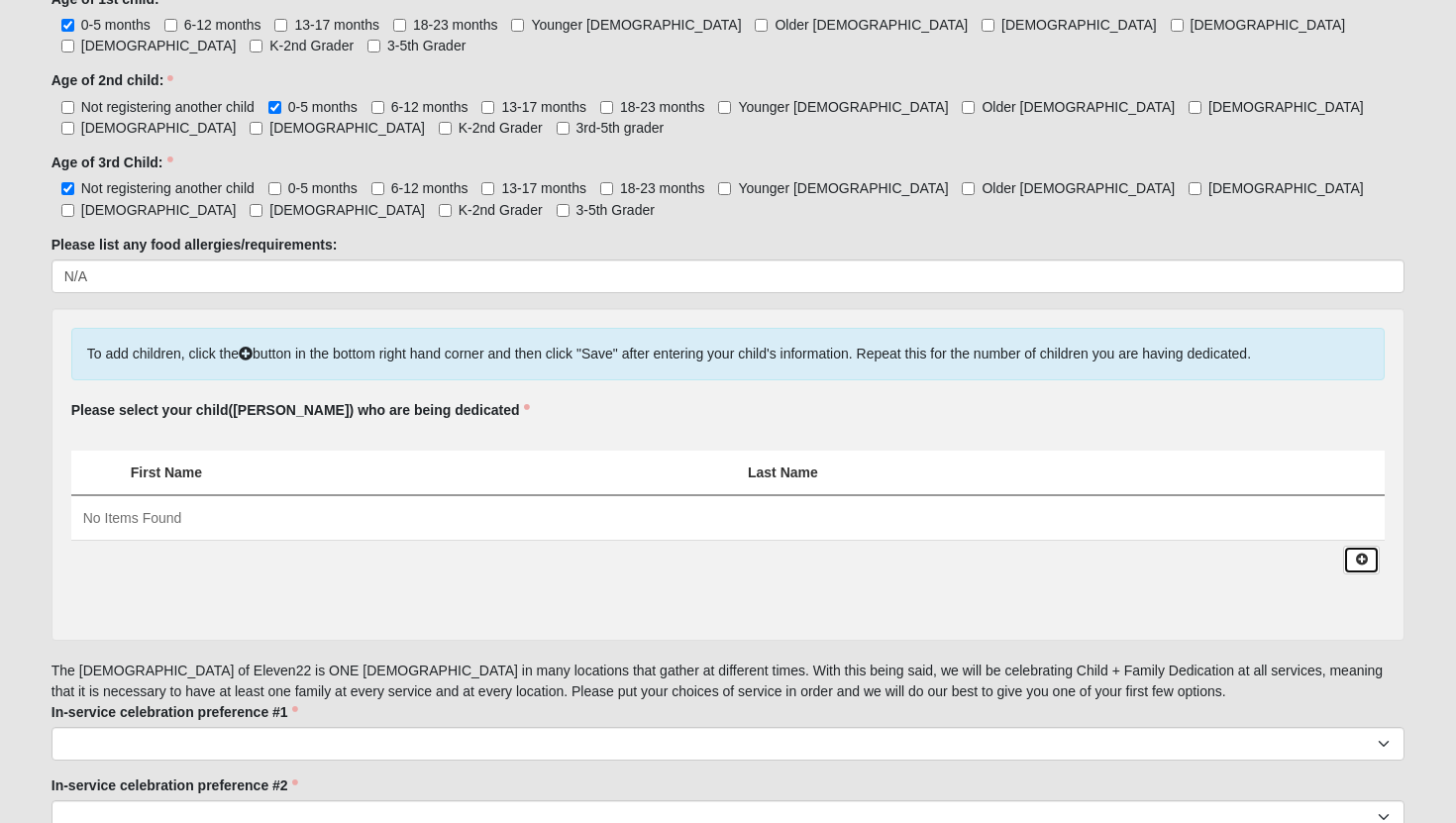 click at bounding box center [1361, 560] 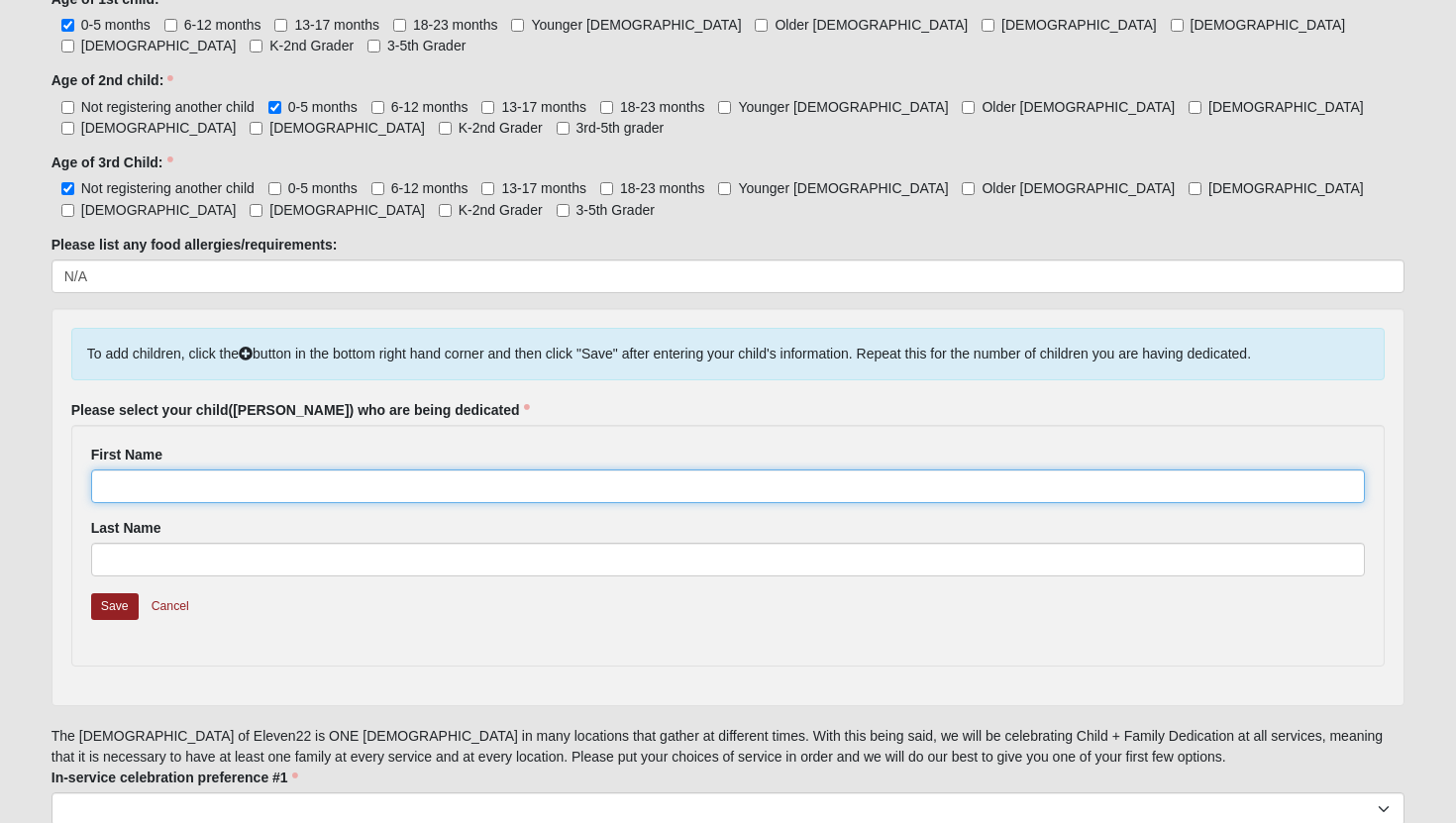 click on "First Name" at bounding box center [728, 486] 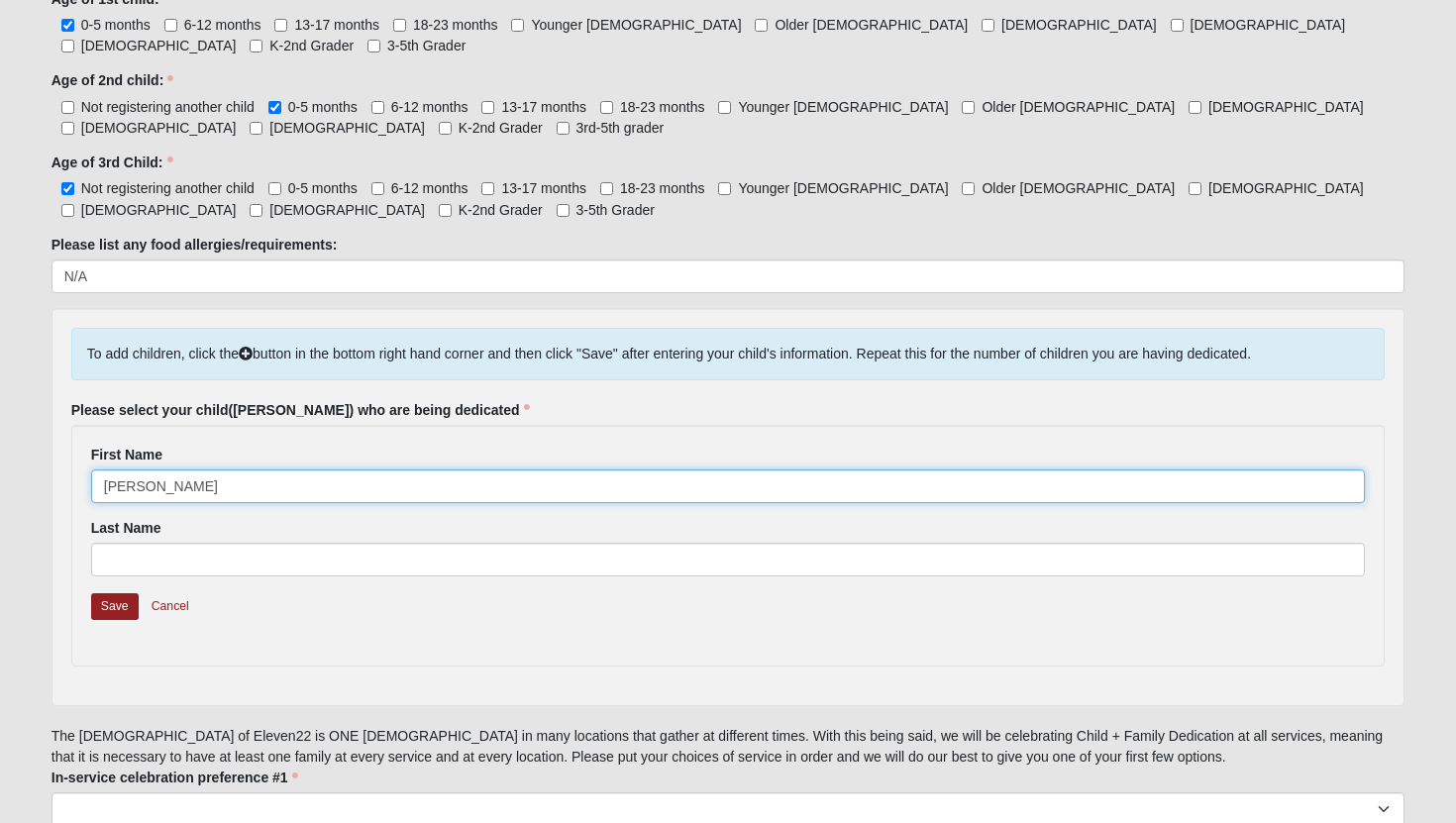 type on "Charlie" 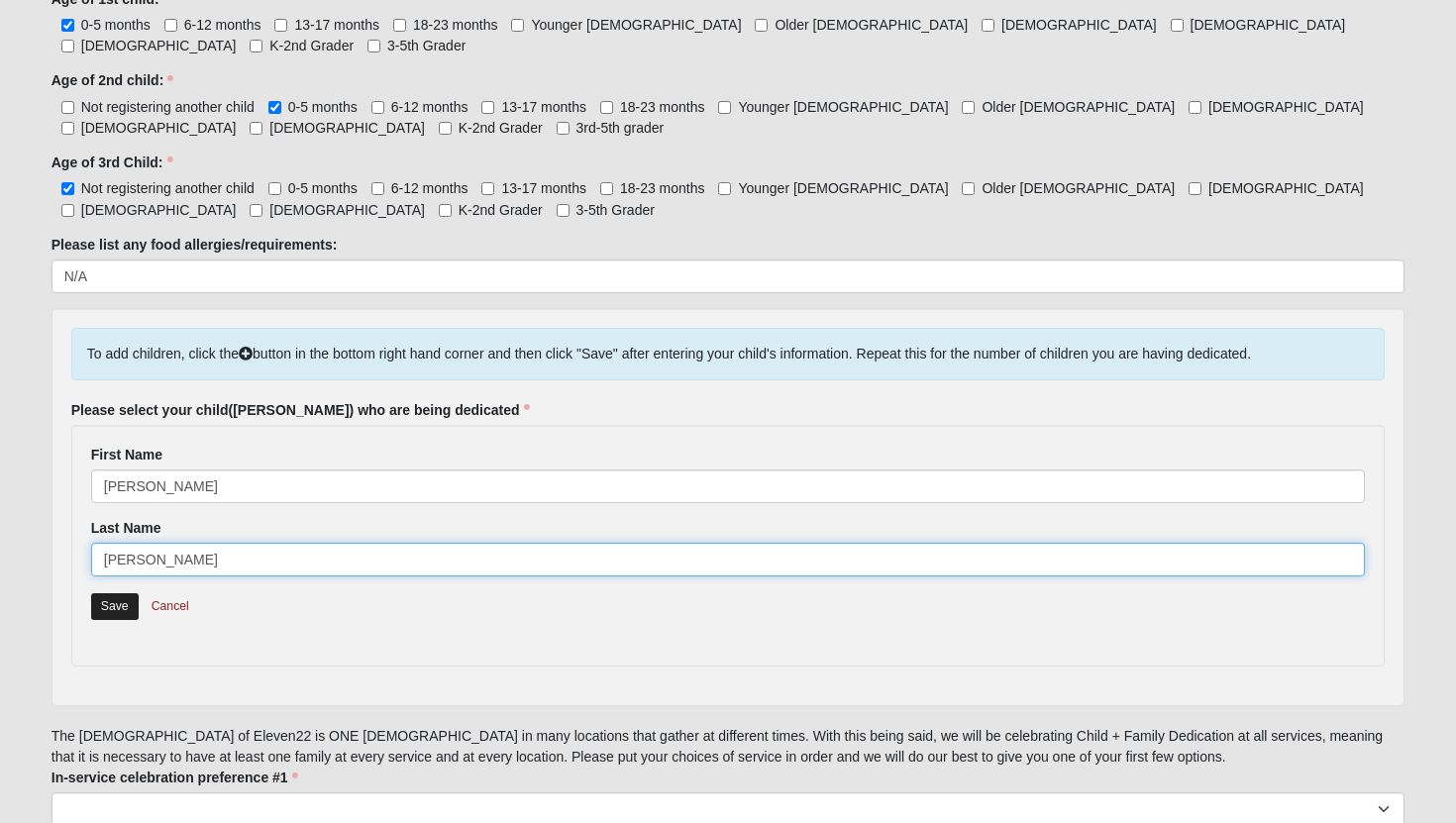 type on "Calloway" 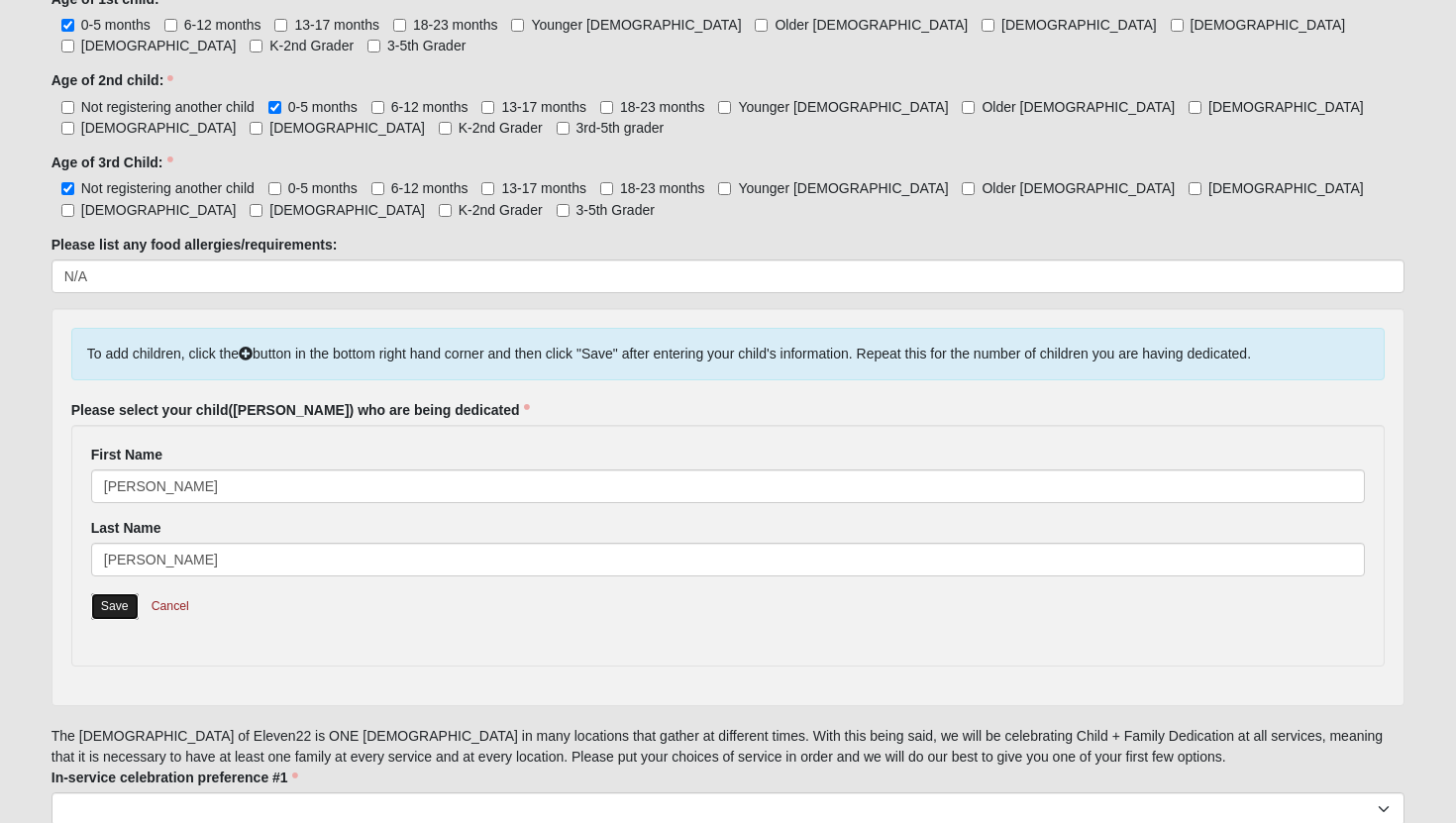 click on "Save" at bounding box center (115, 606) 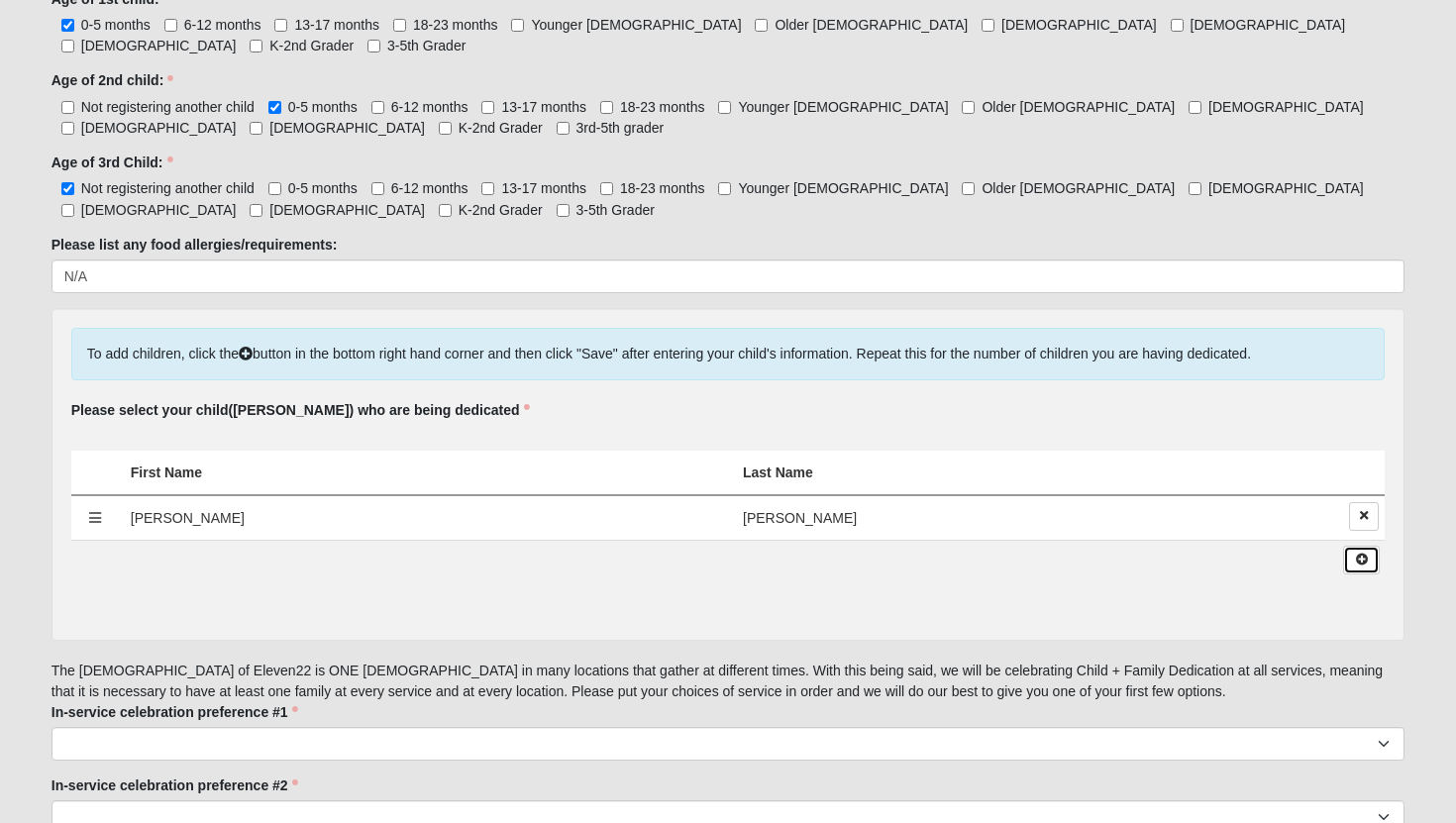 click at bounding box center [1361, 560] 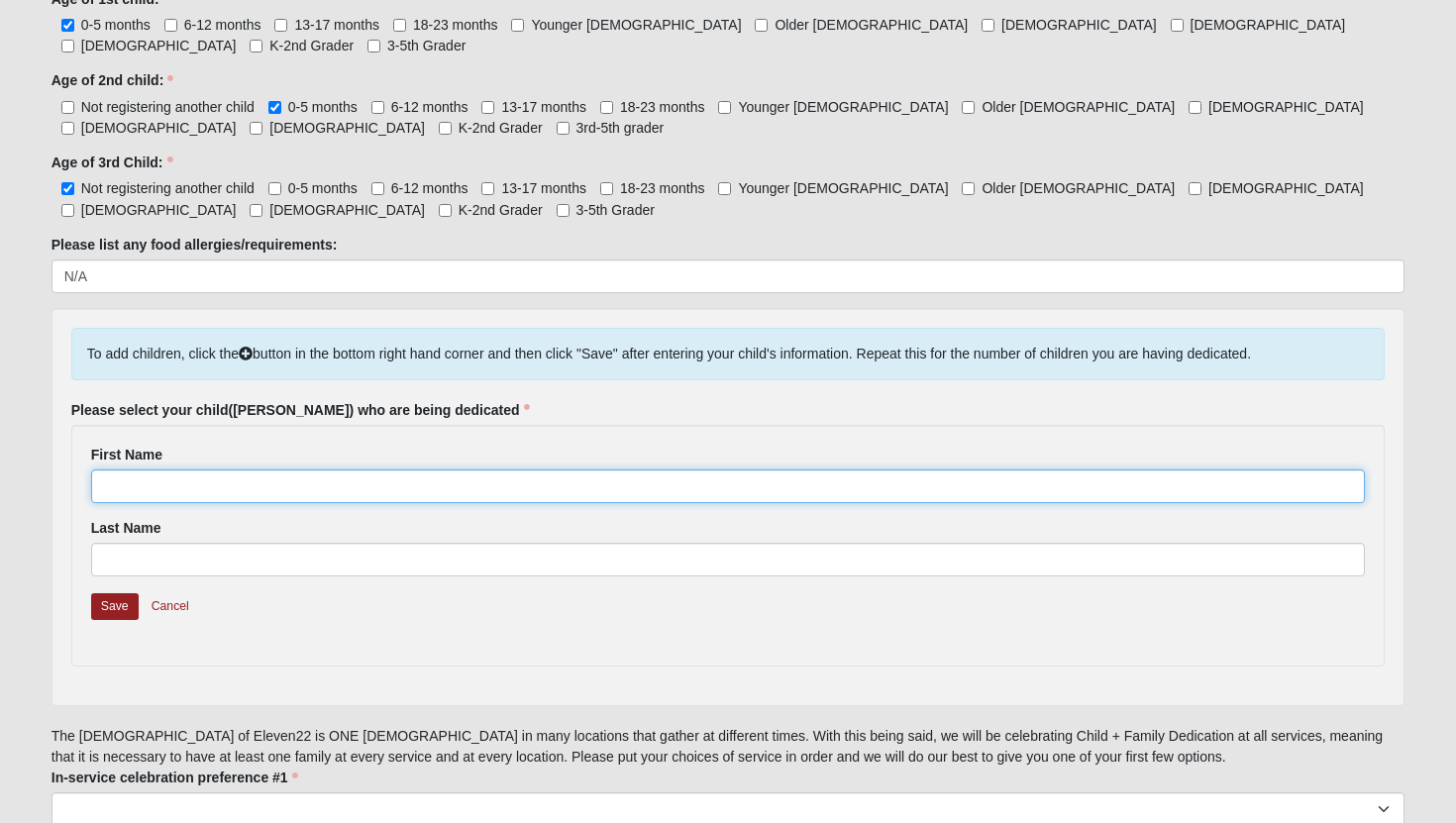 click on "First Name" at bounding box center [728, 486] 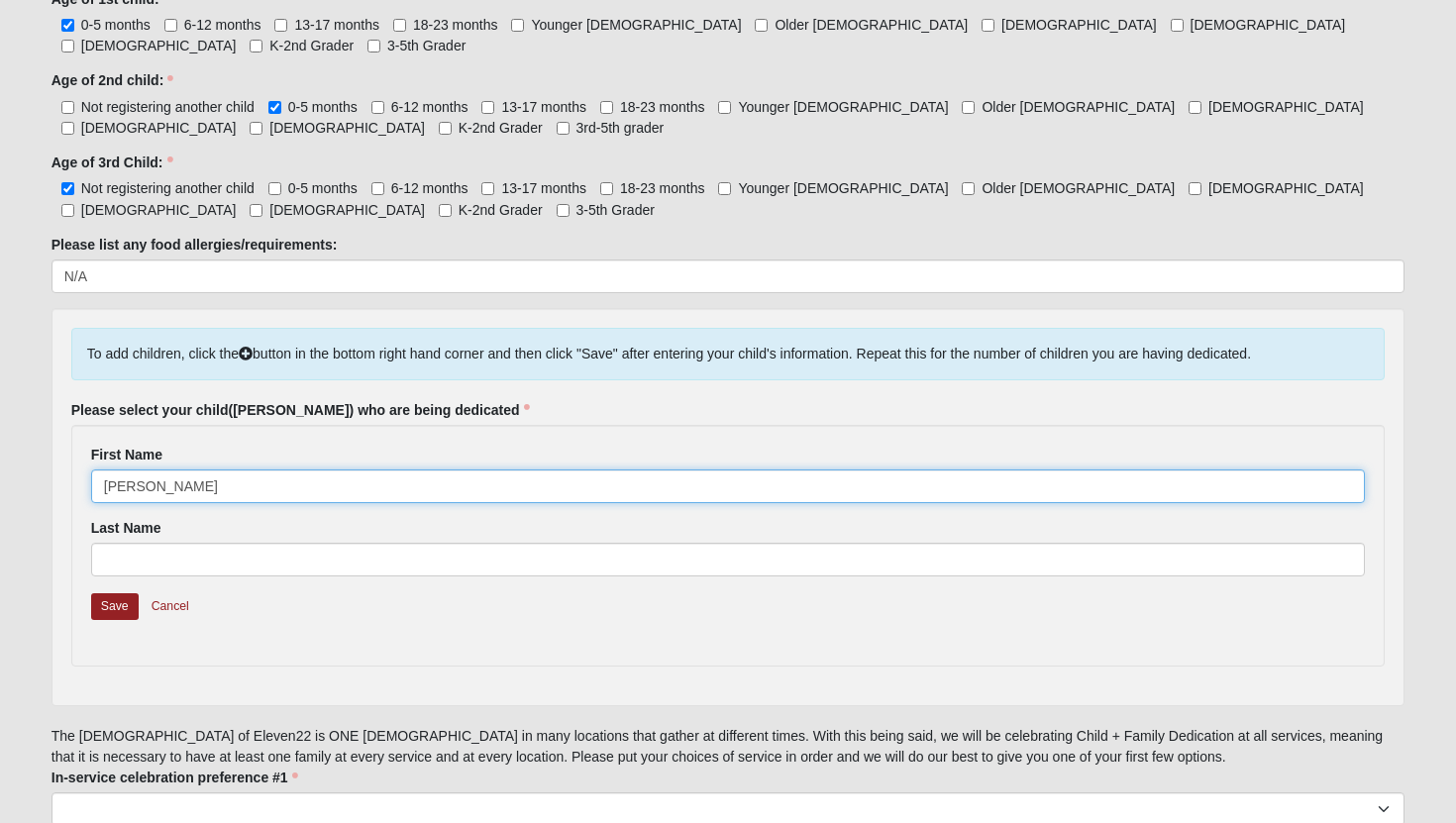 type on "Sam" 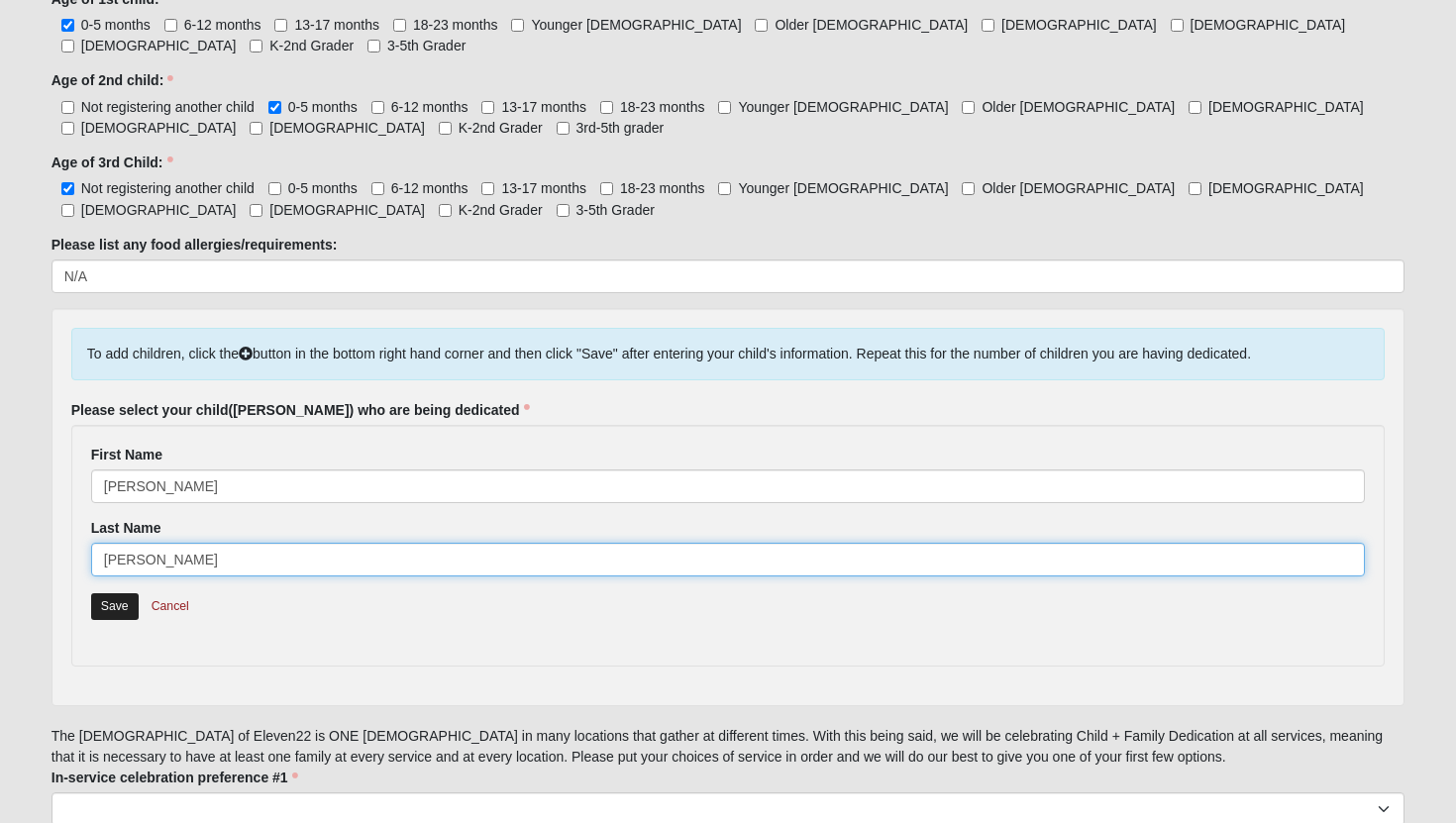 type on "Calloway" 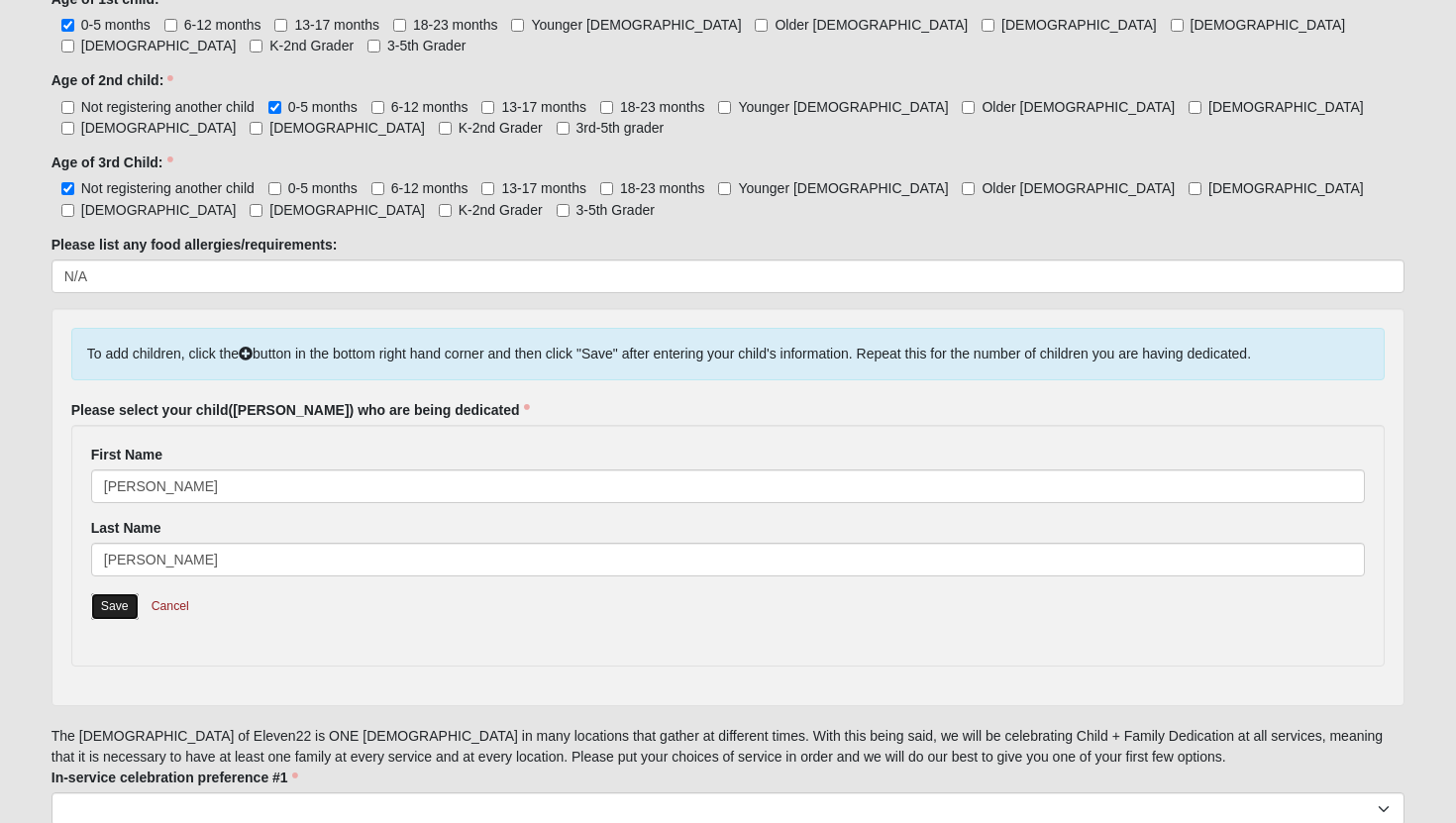 click on "Save" at bounding box center [115, 606] 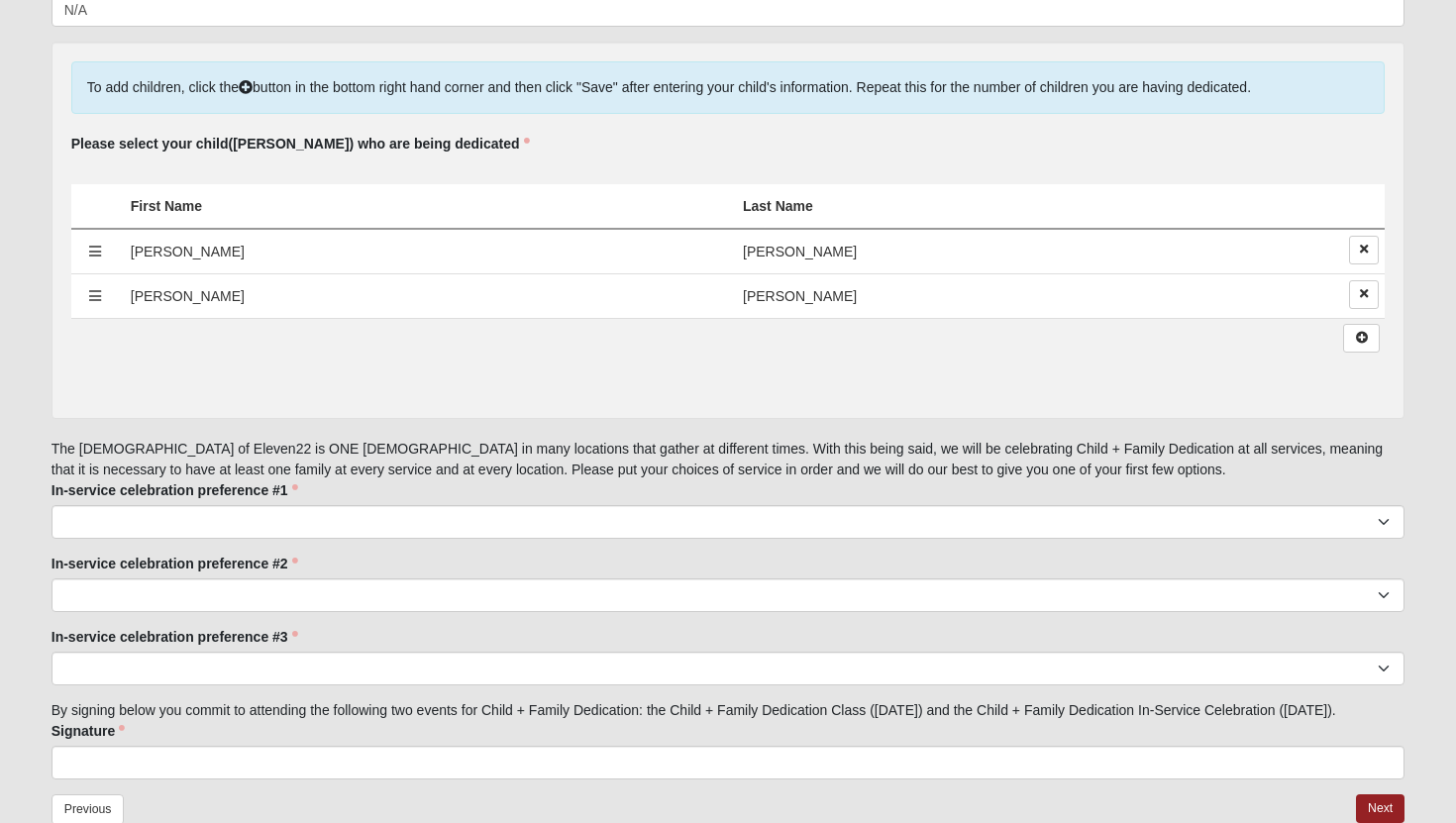 scroll, scrollTop: 1371, scrollLeft: 0, axis: vertical 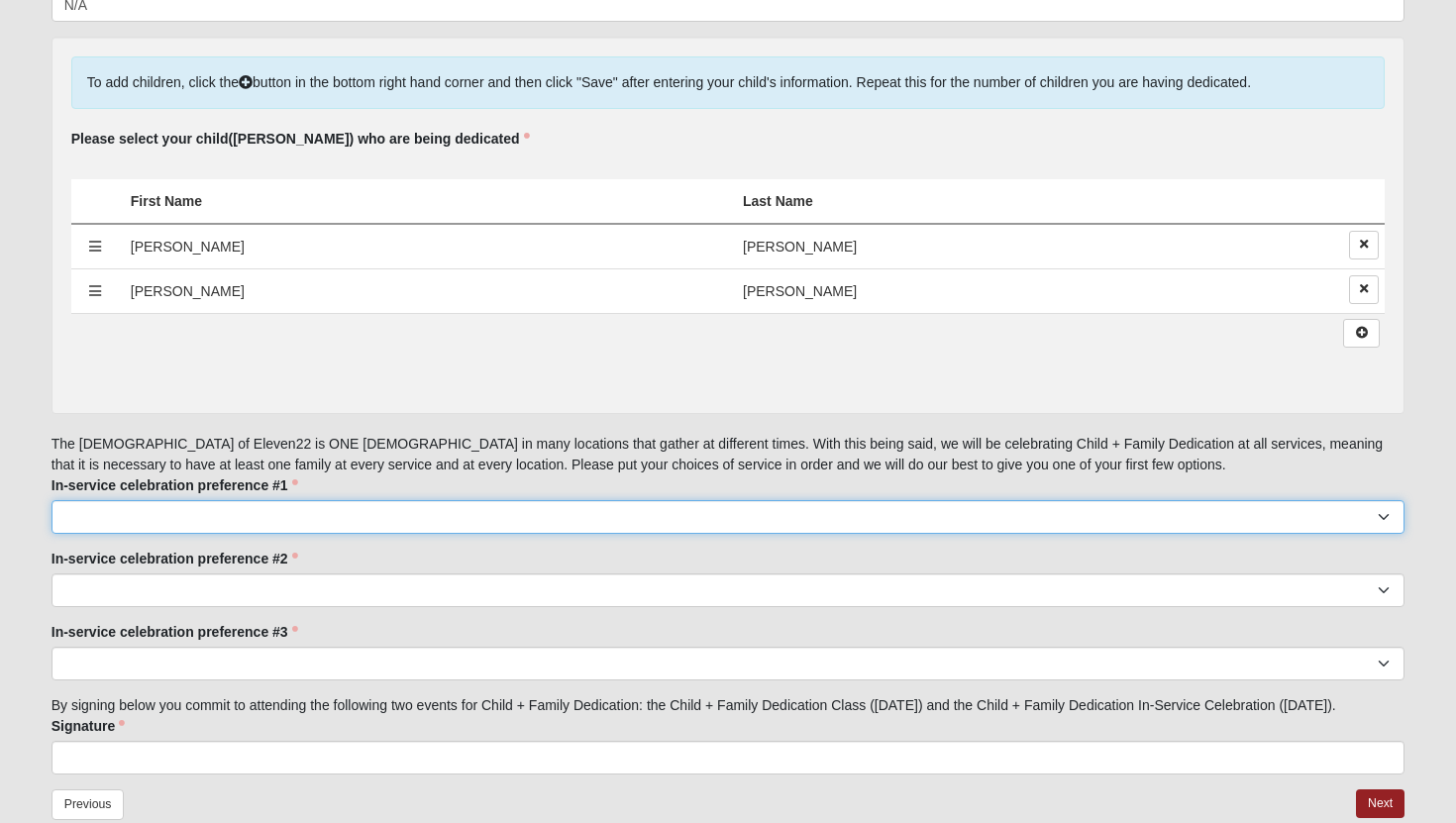 click on "Arlington 9:00
Arlington 11:22
Baymeadows 9:00
Baymeadows 11:22
Fleming Island 7:22
Fleming Island 9:00
Fleming Island 11:22
Jesup 9:00
Jesup 11:22
Mandarin 9:00
Mandarin 11:22
North Jax 9:00
North Jax 11:22
Orange Park 9:00
Orange Park 11:22
Ponte Vedra 9:00
Ponte Vedra 11:22
San Pablo 7:22
San Pablo 9:00
San Pablo 11:22
St. Johns 9:00
St. Johns 11:22
Wildlight 9:00
Wildlight 11:22" at bounding box center (728, 517) 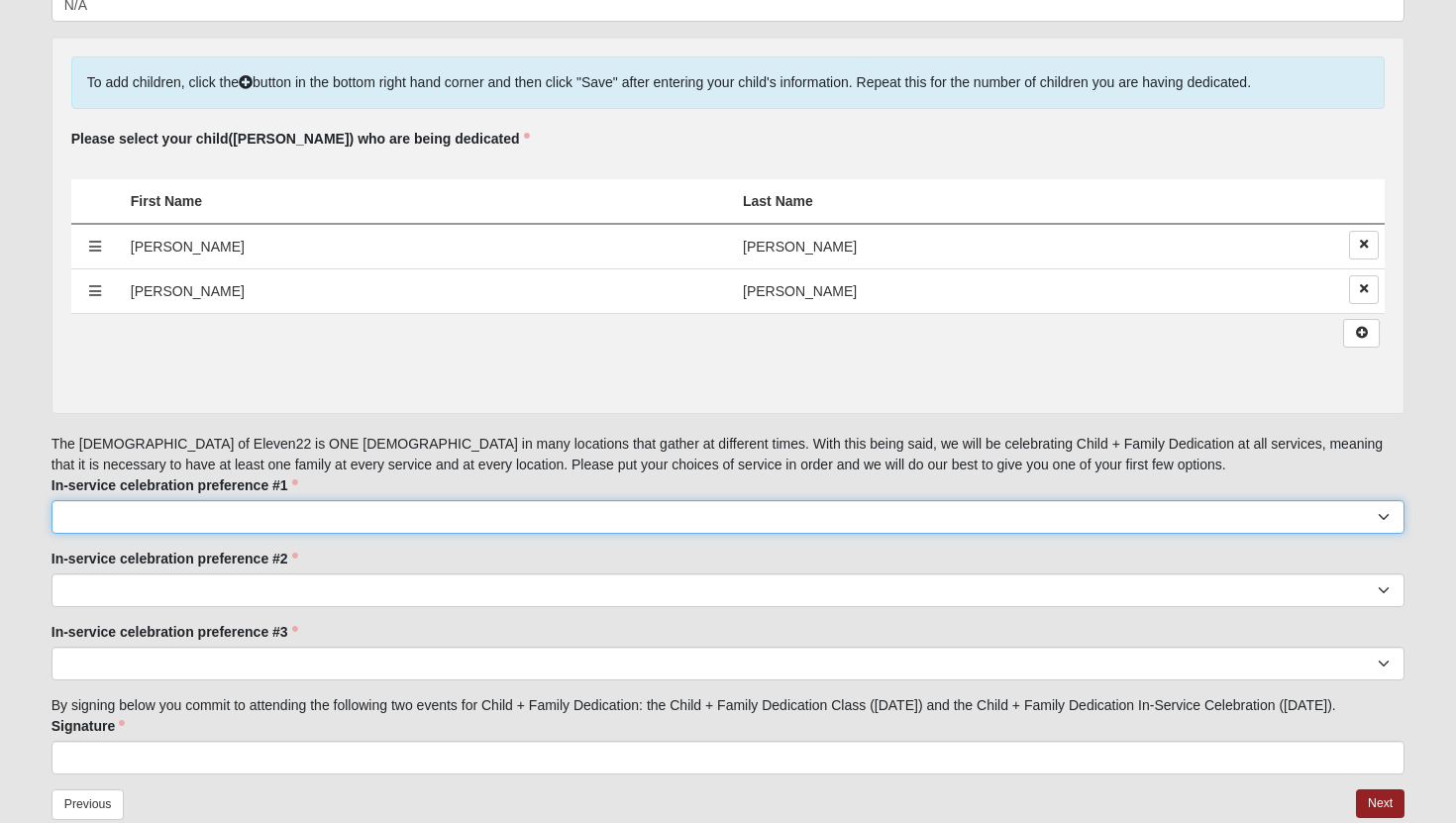 click on "Arlington 9:00
Arlington 11:22
Baymeadows 9:00
Baymeadows 11:22
Fleming Island 7:22
Fleming Island 9:00
Fleming Island 11:22
Jesup 9:00
Jesup 11:22
Mandarin 9:00
Mandarin 11:22
North Jax 9:00
North Jax 11:22
Orange Park 9:00
Orange Park 11:22
Ponte Vedra 9:00
Ponte Vedra 11:22
San Pablo 7:22
San Pablo 9:00
San Pablo 11:22
St. Johns 9:00
St. Johns 11:22
Wildlight 9:00
Wildlight 11:22" at bounding box center (728, 517) 